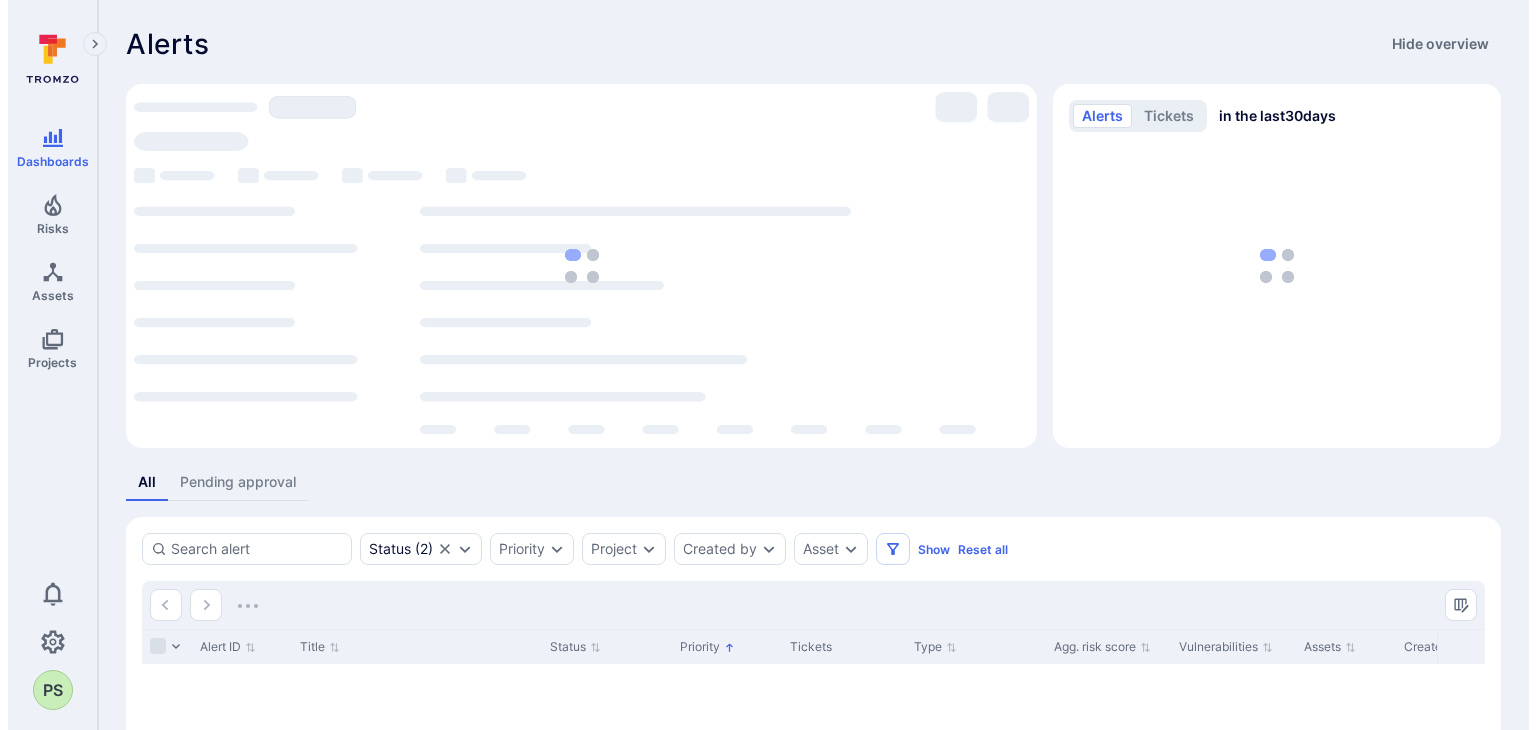 scroll, scrollTop: 0, scrollLeft: 0, axis: both 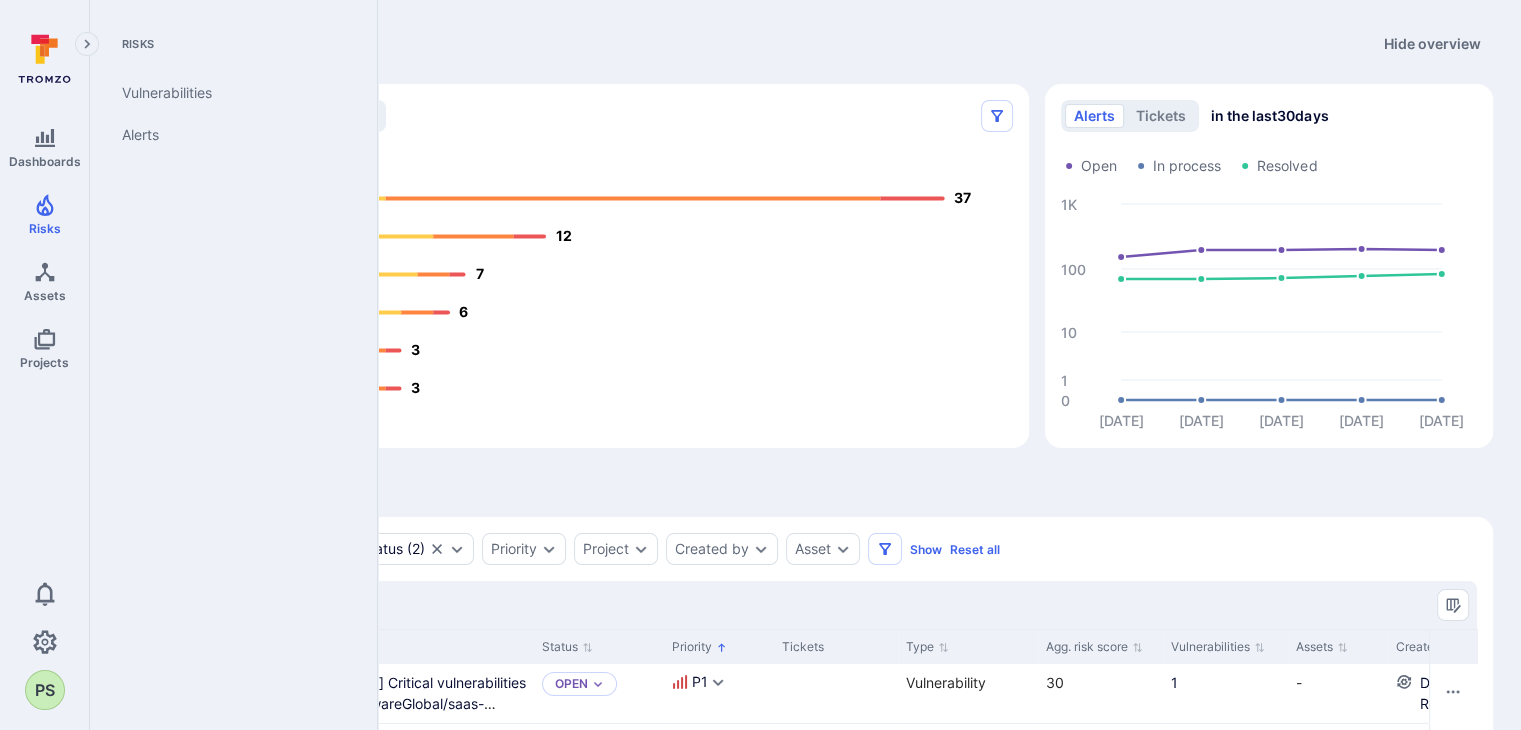 click on "PS" at bounding box center [45, 690] 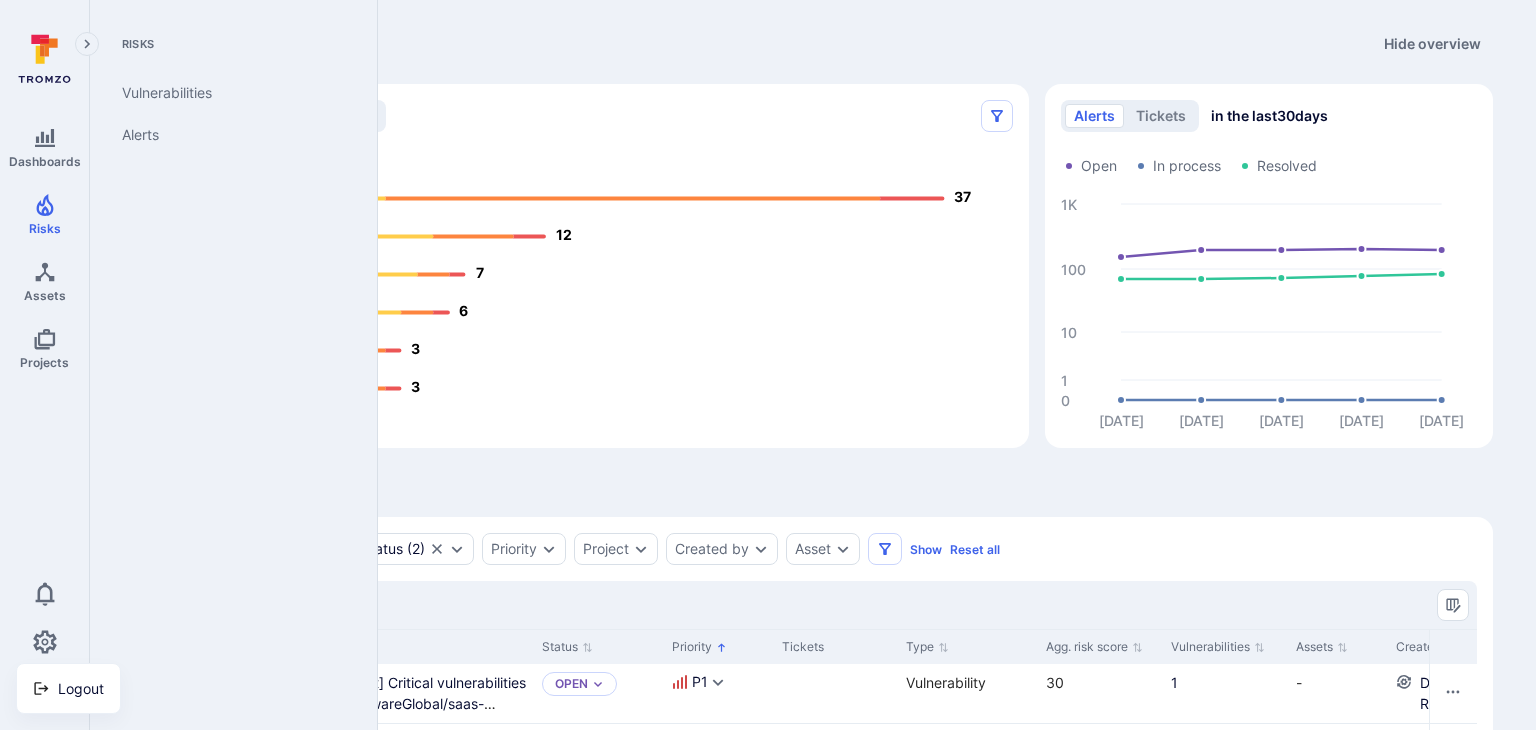 click at bounding box center (768, 365) 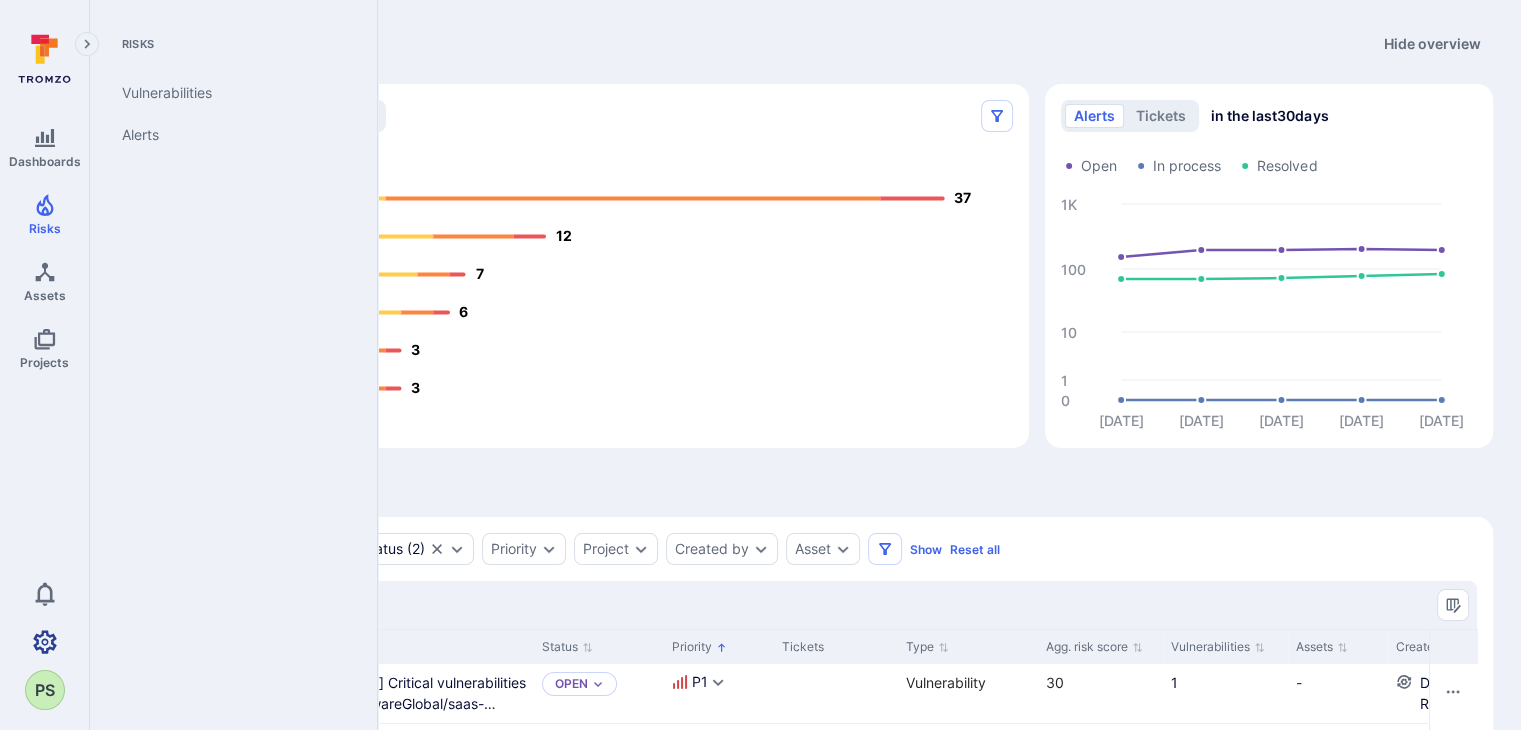 click 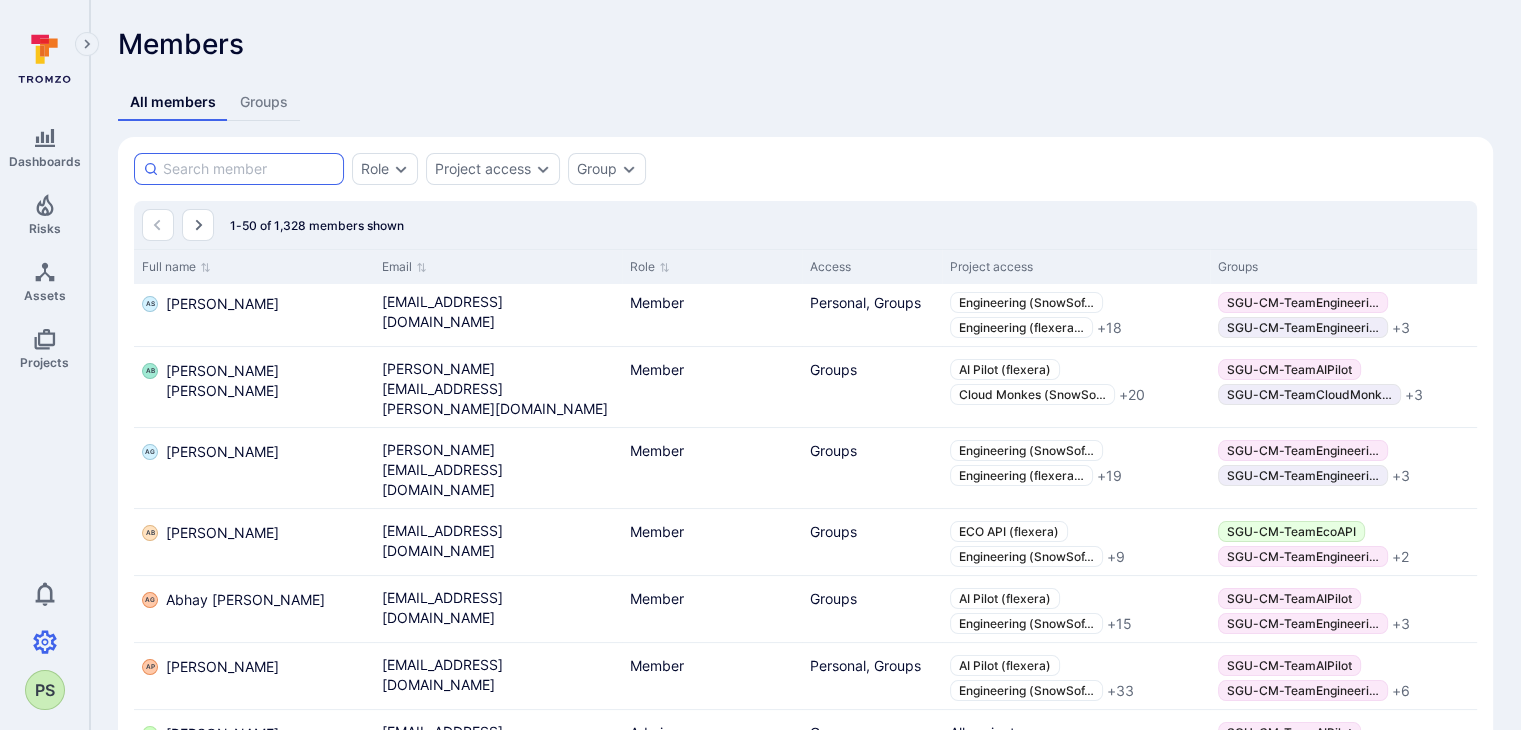 click at bounding box center [249, 169] 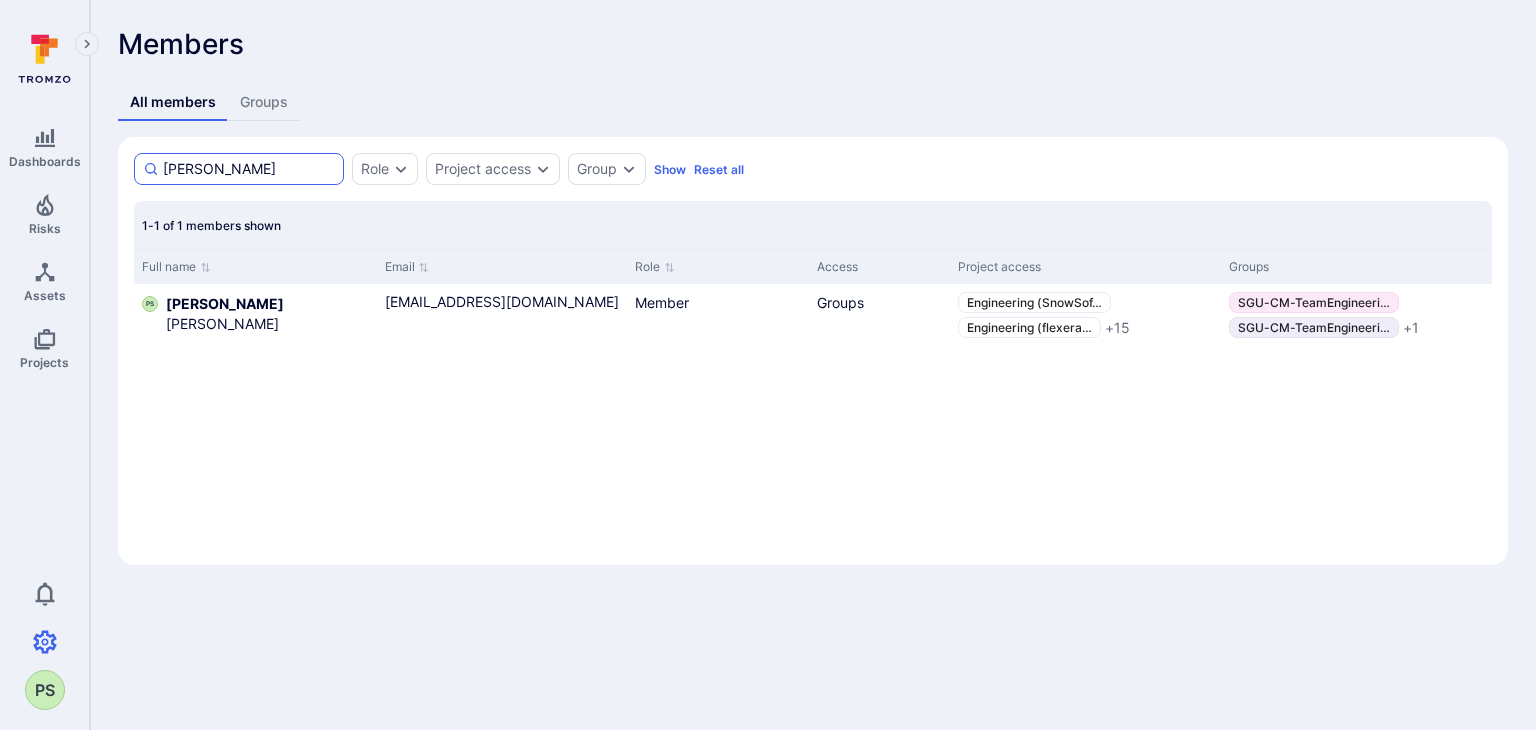 drag, startPoint x: 262, startPoint y: 168, endPoint x: 155, endPoint y: 171, distance: 107.042046 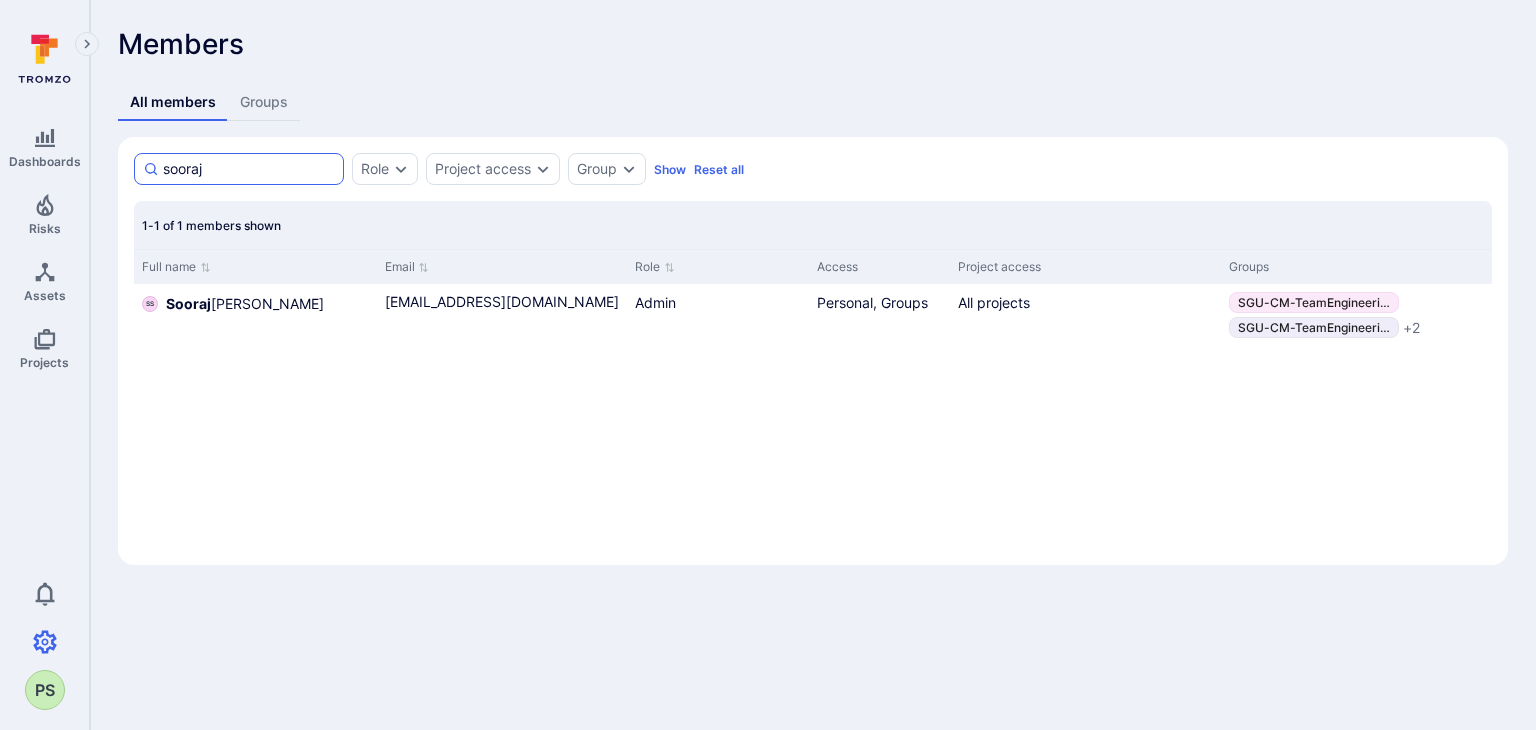 drag, startPoint x: 230, startPoint y: 169, endPoint x: 157, endPoint y: 158, distance: 73.82411 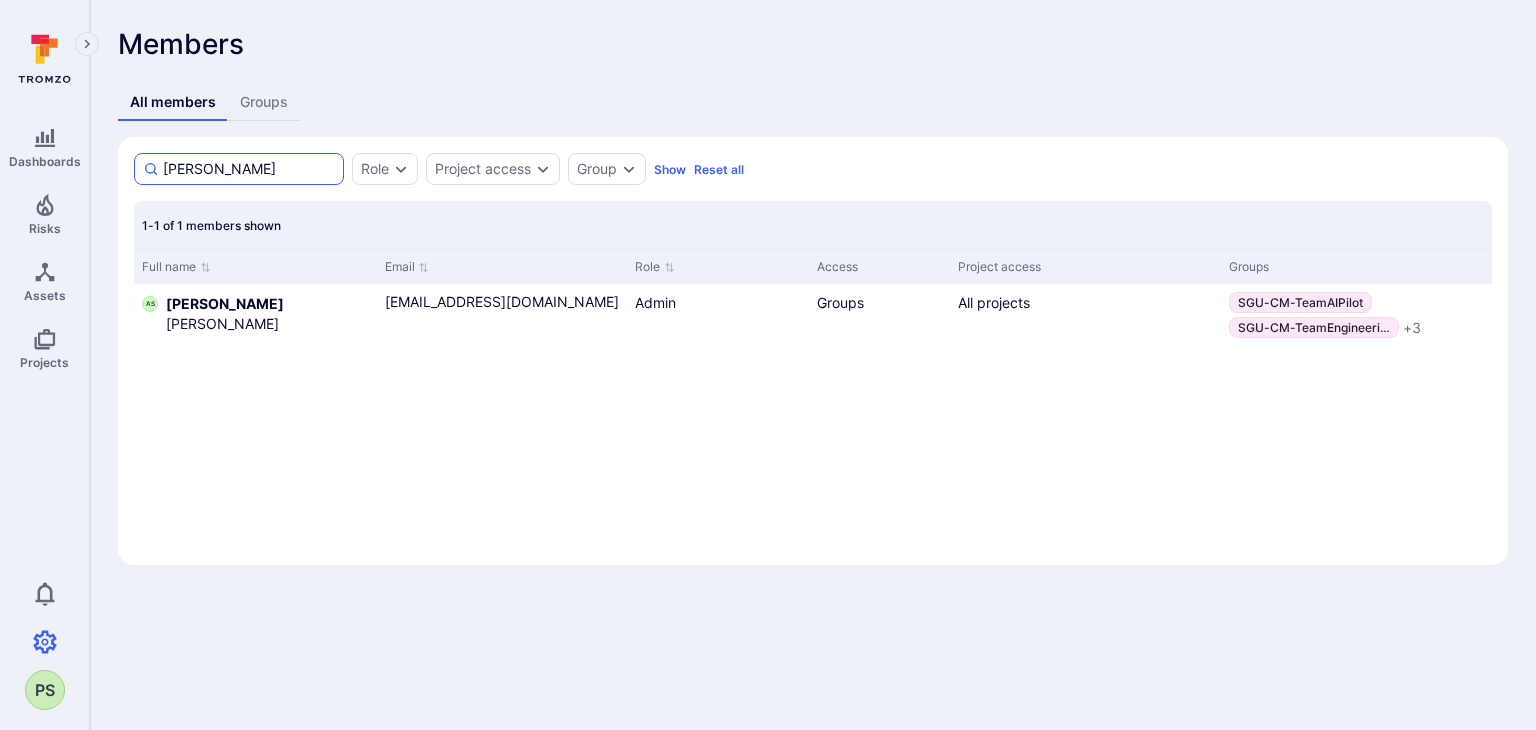 drag, startPoint x: 233, startPoint y: 173, endPoint x: 161, endPoint y: 169, distance: 72.11102 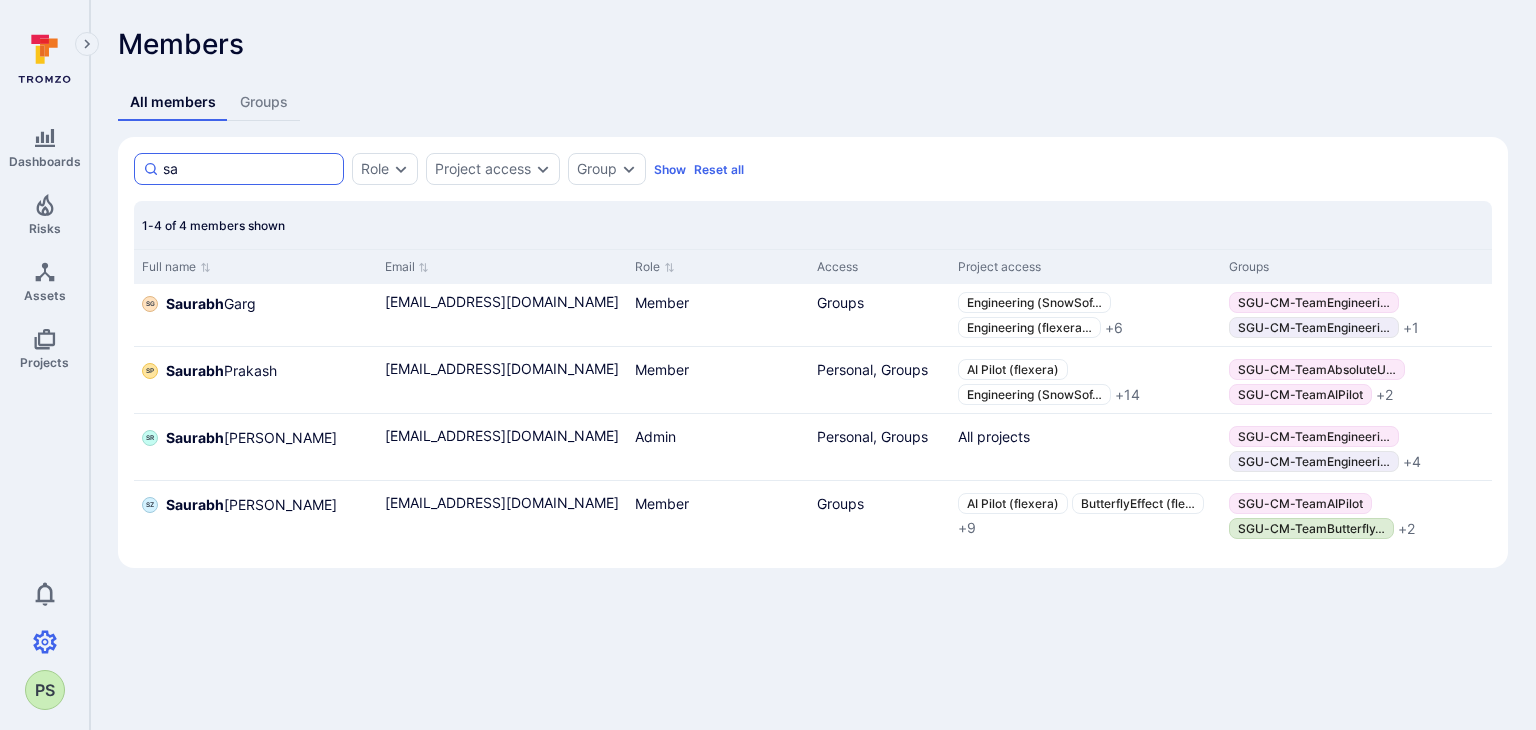 type on "s" 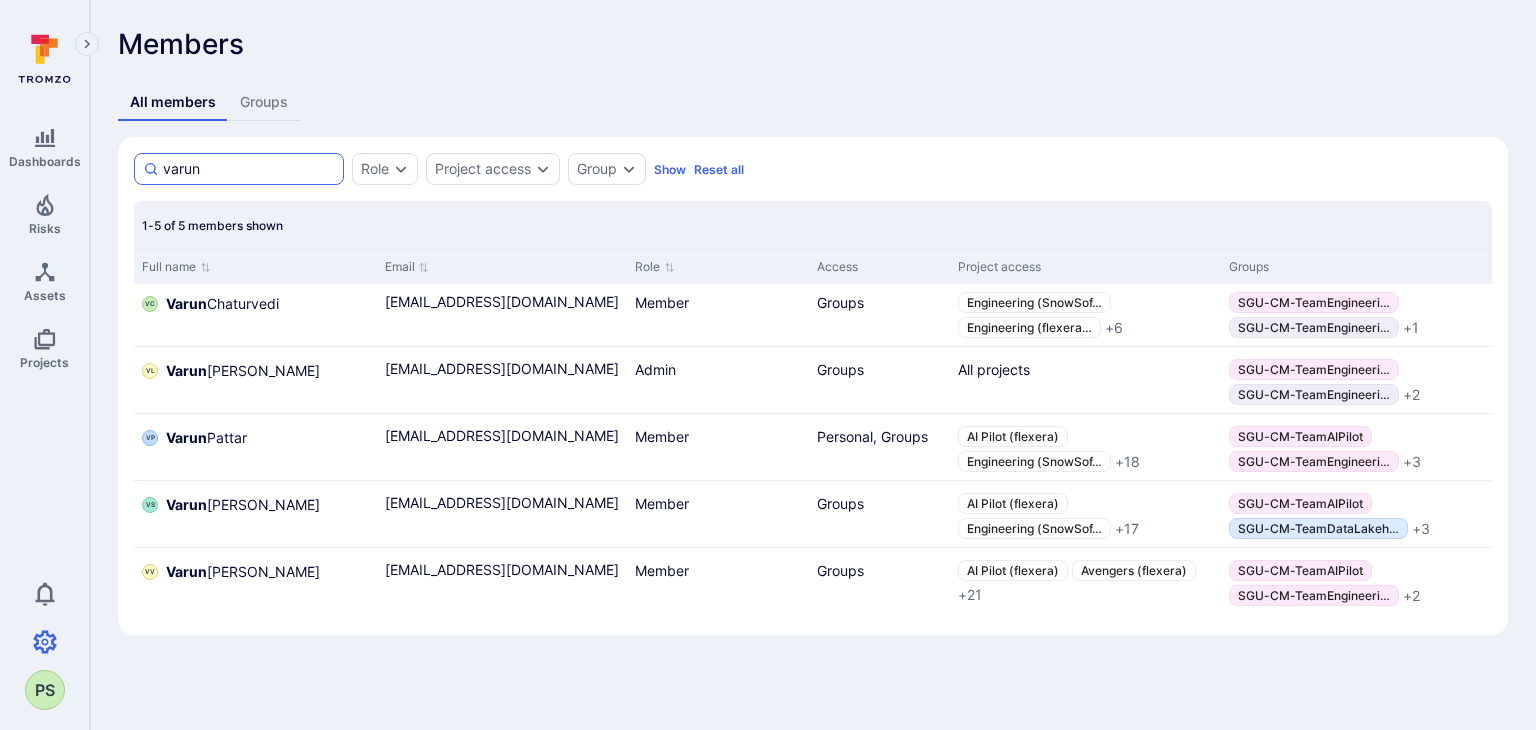 drag, startPoint x: 249, startPoint y: 175, endPoint x: 153, endPoint y: 171, distance: 96.0833 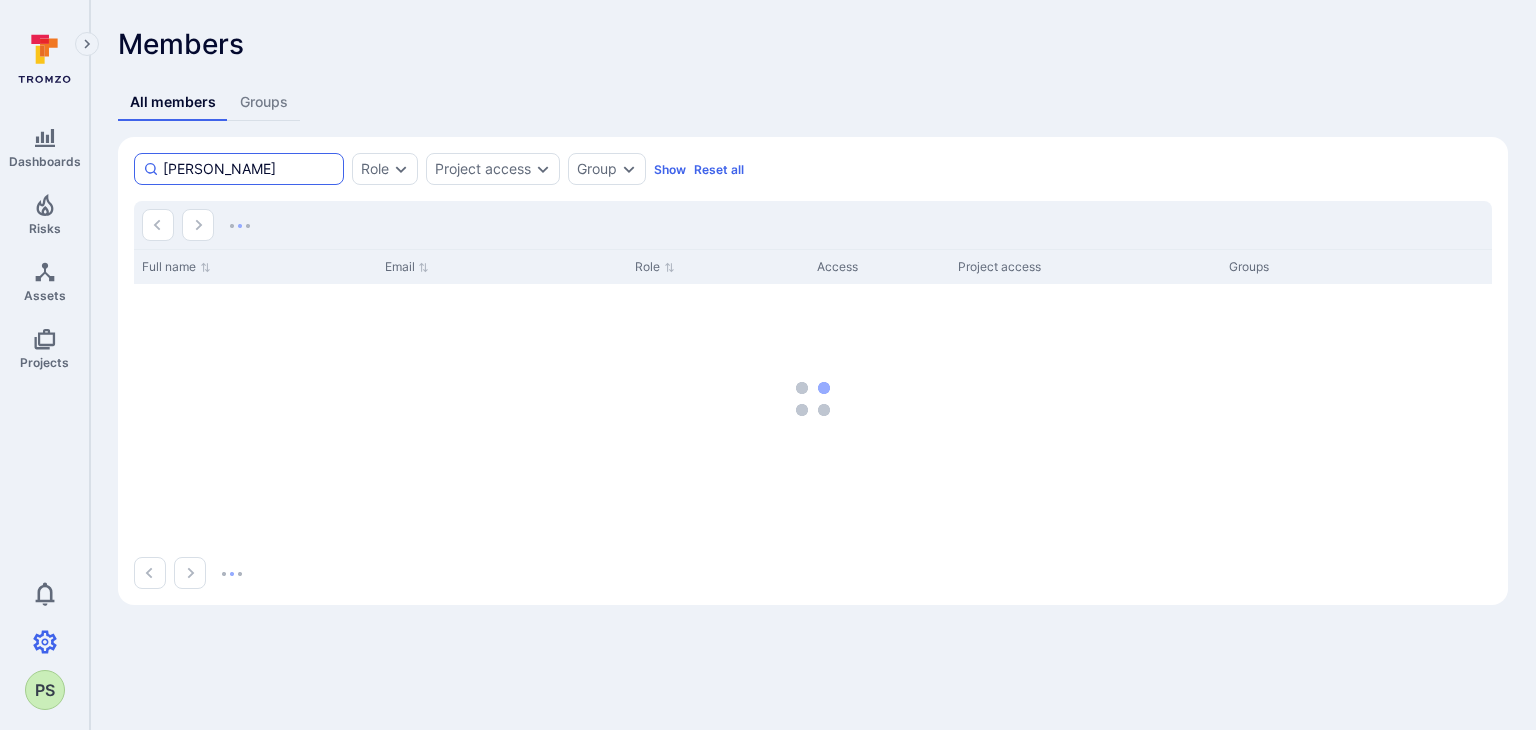 type on "[PERSON_NAME]" 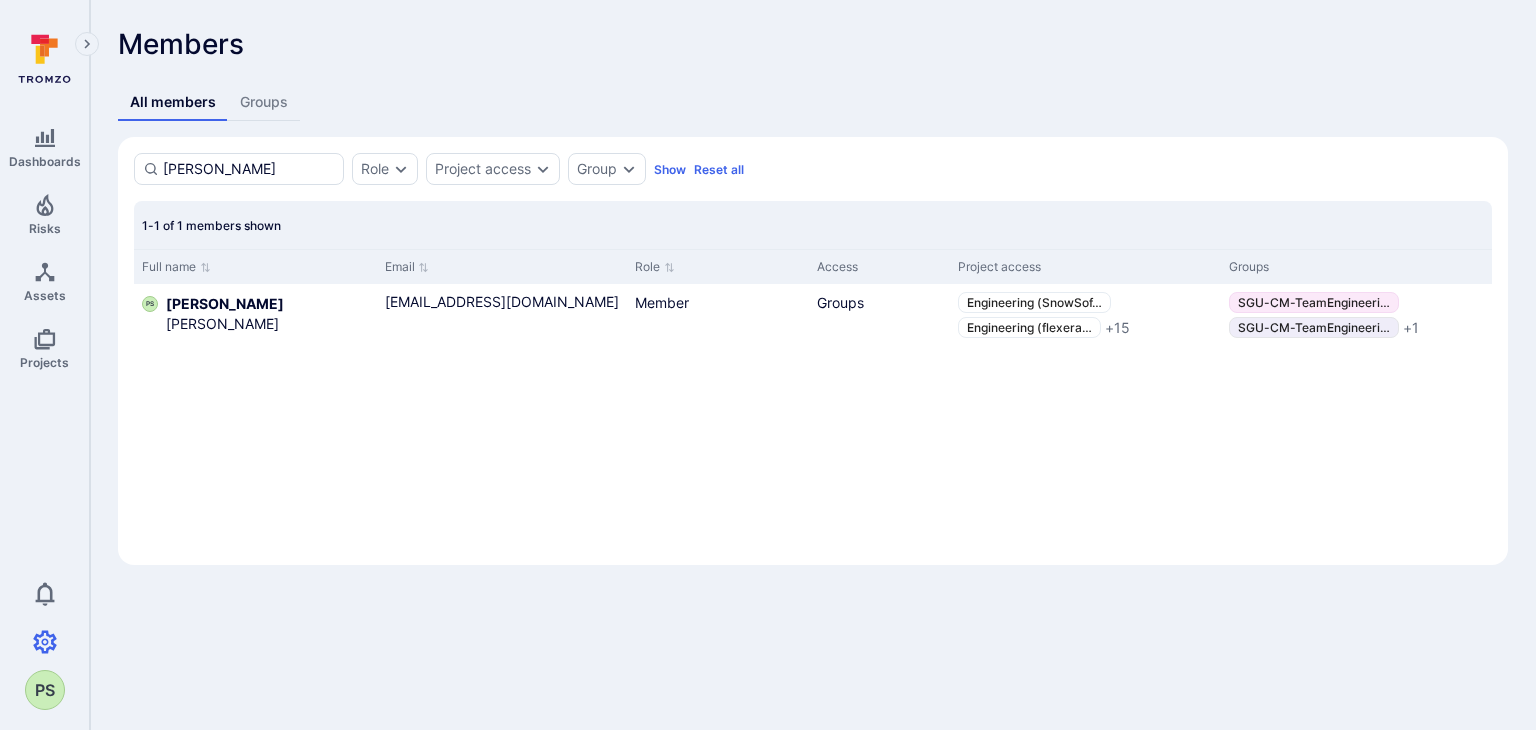 click 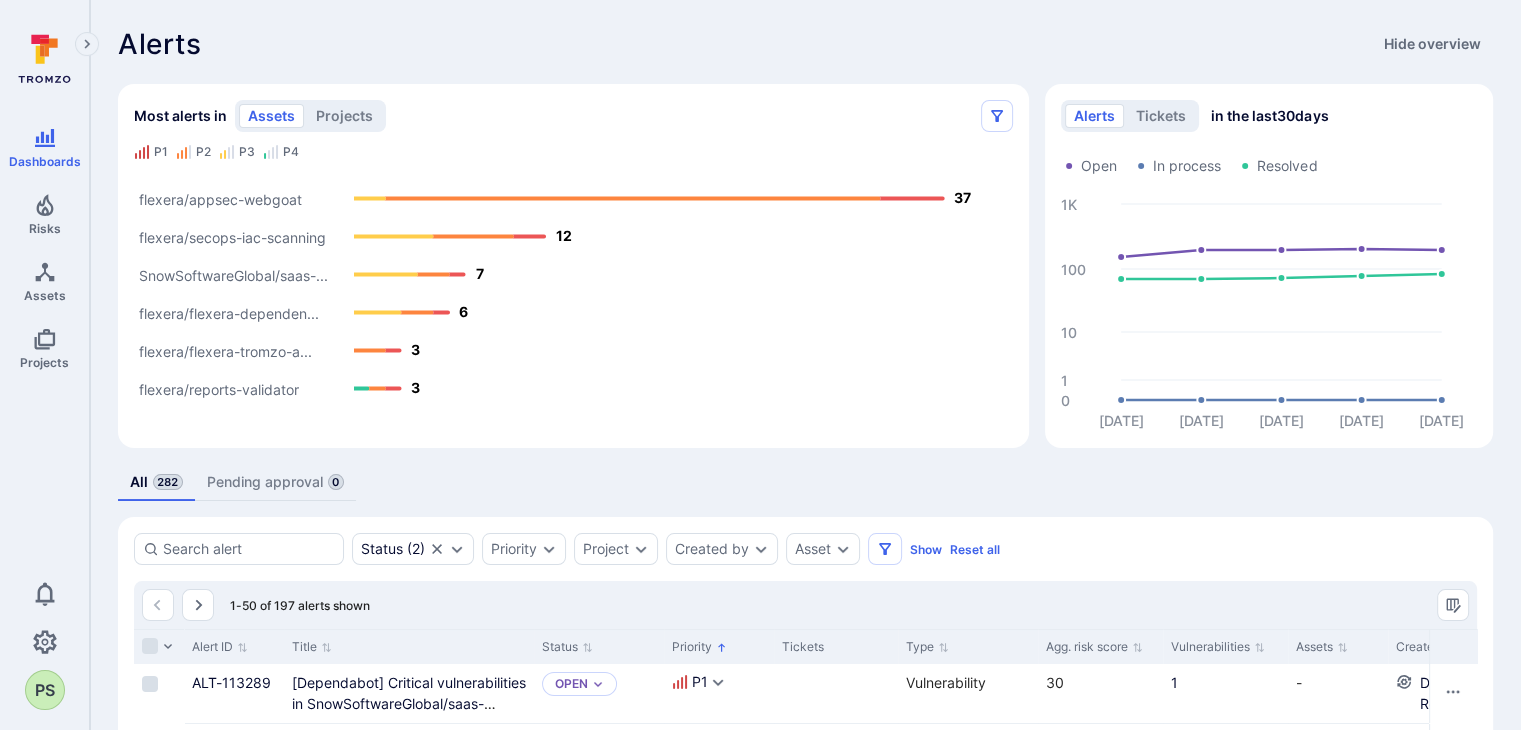 click 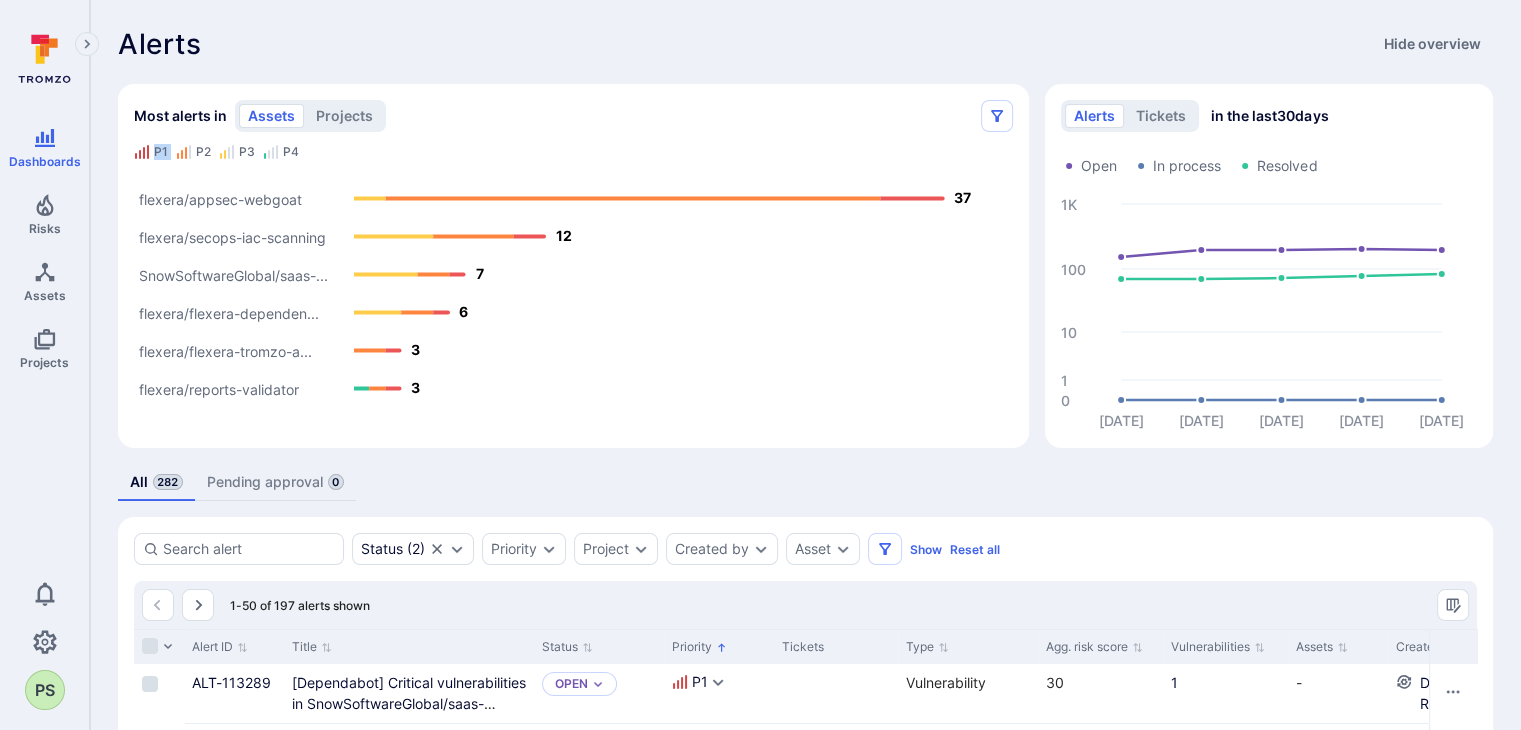 click 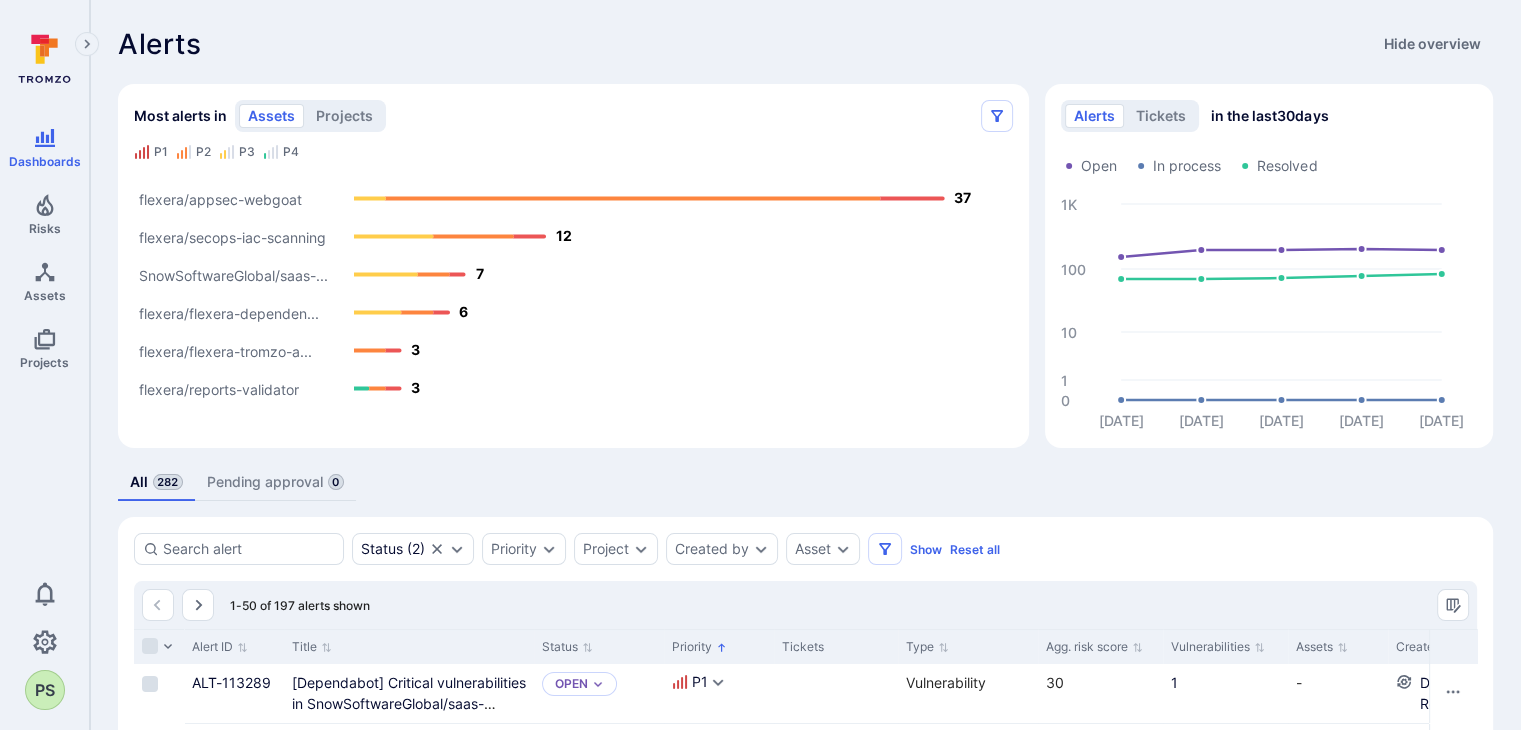 click on "Most alerts in assets projects" at bounding box center [553, 116] 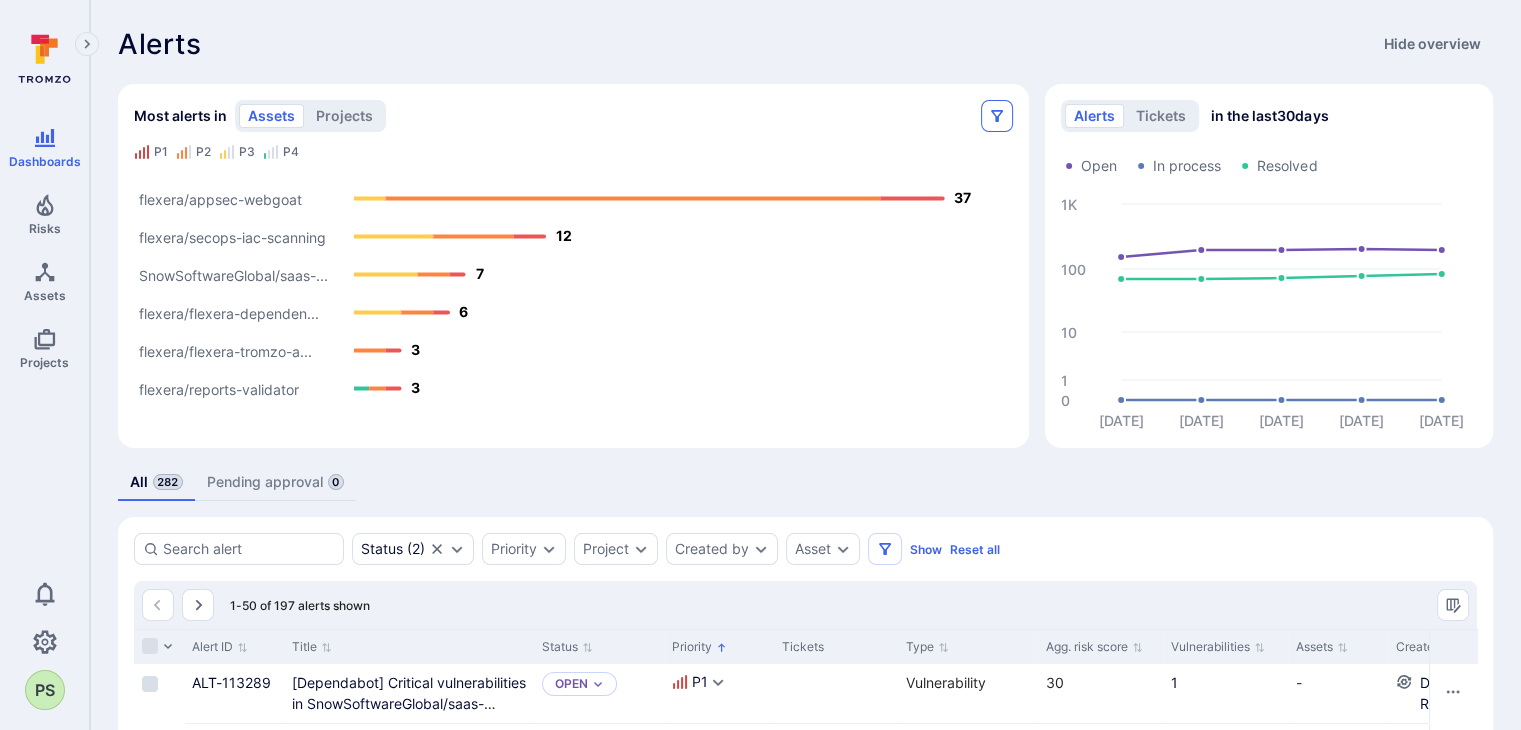 click at bounding box center (997, 116) 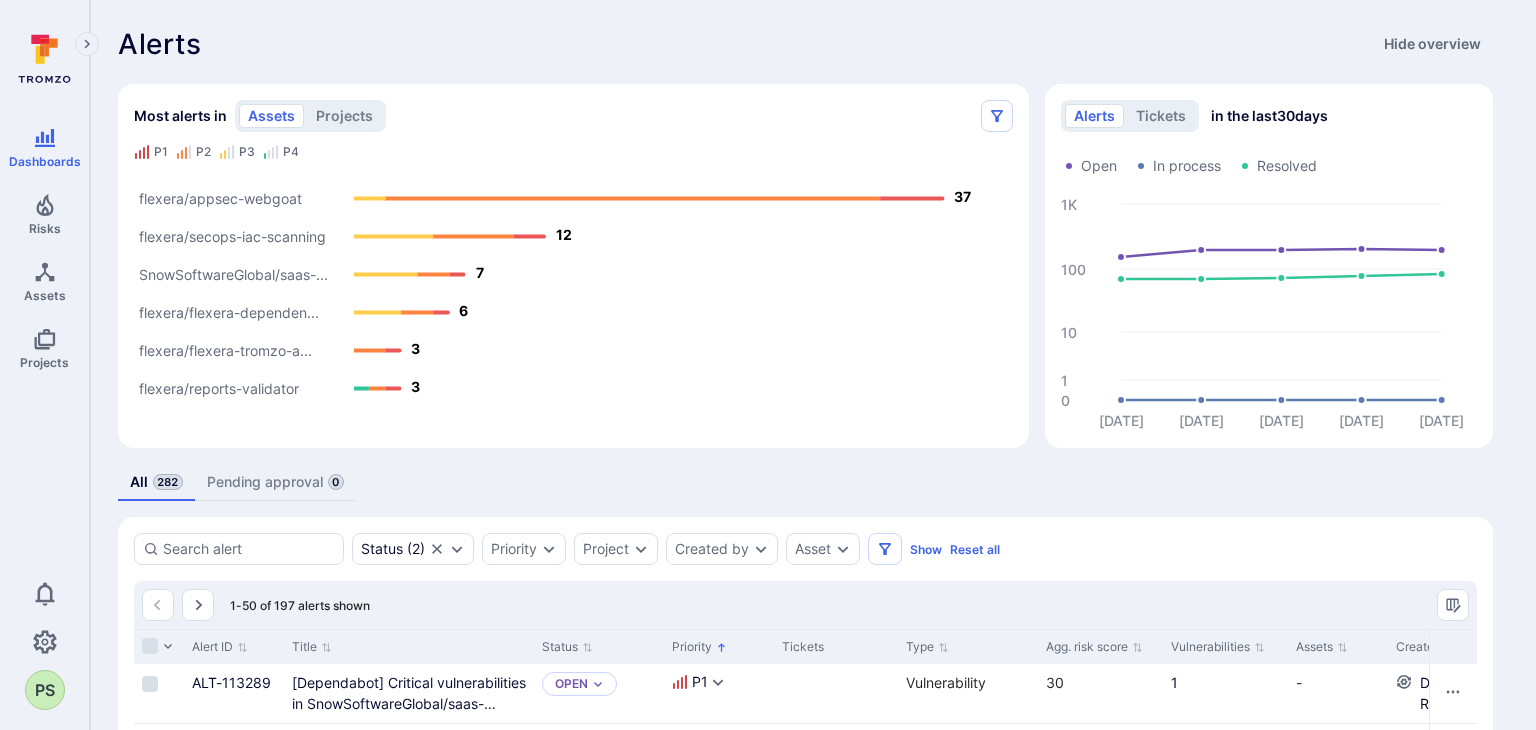 click on "Select asset type" at bounding box center (65, 3883) 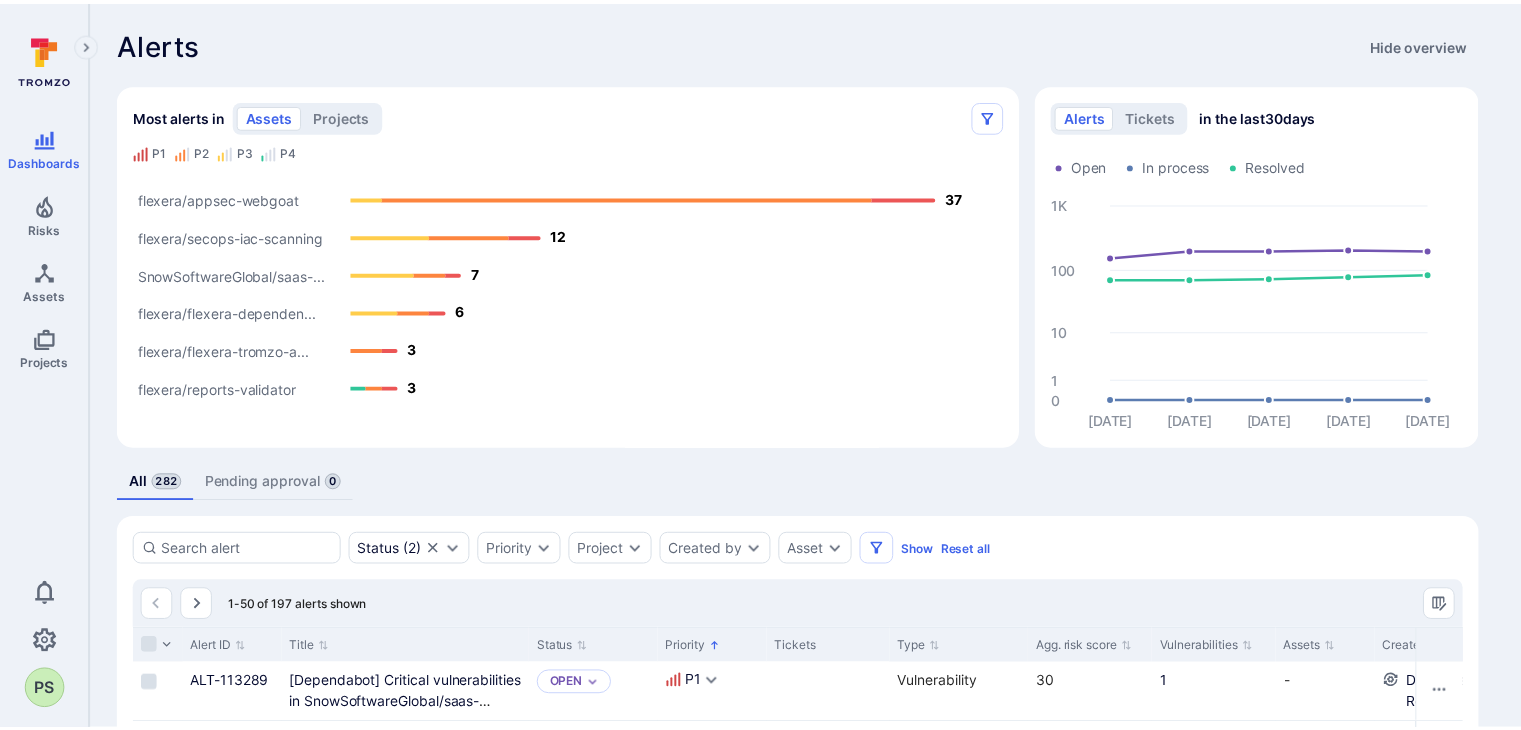 scroll, scrollTop: 0, scrollLeft: 0, axis: both 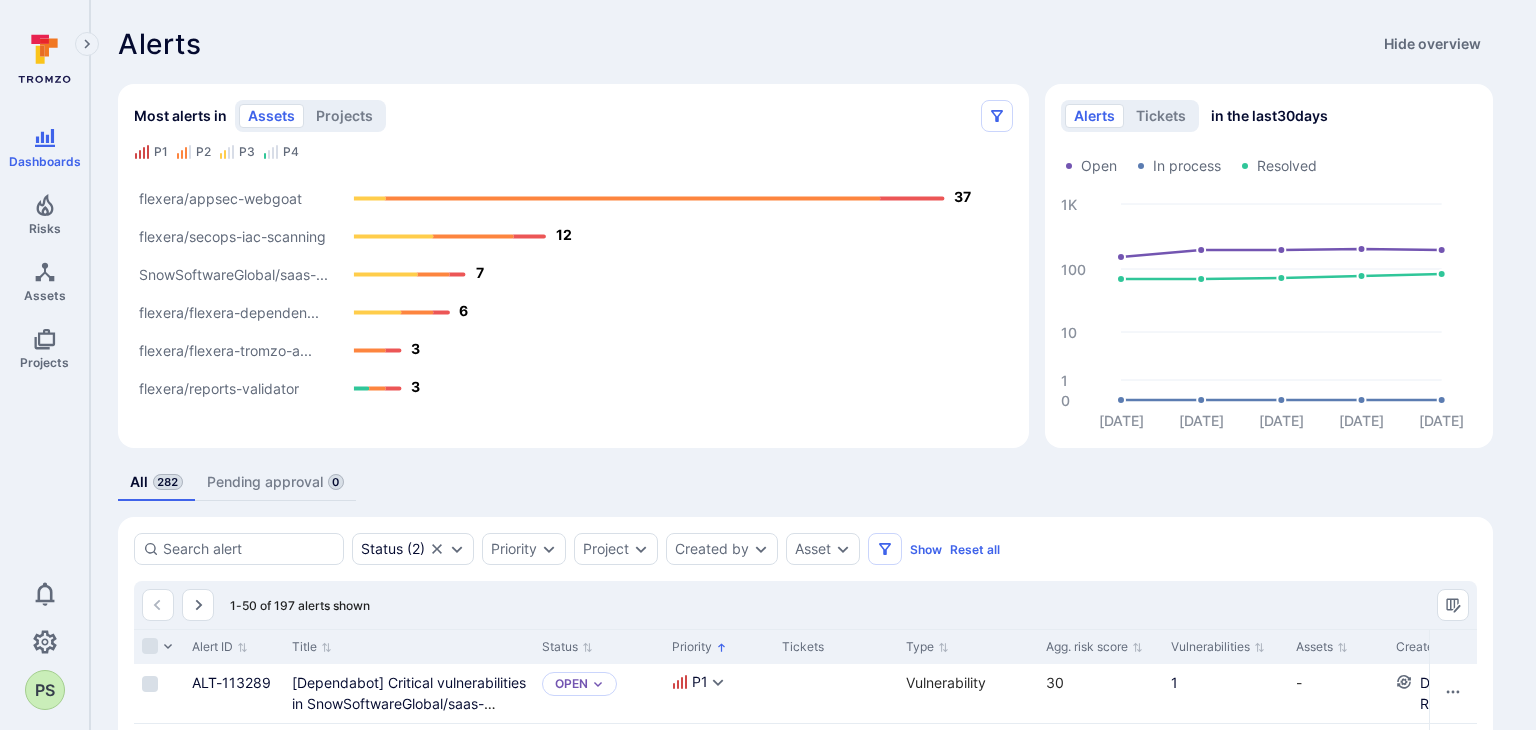 click on "GitHub" at bounding box center (38, 4352) 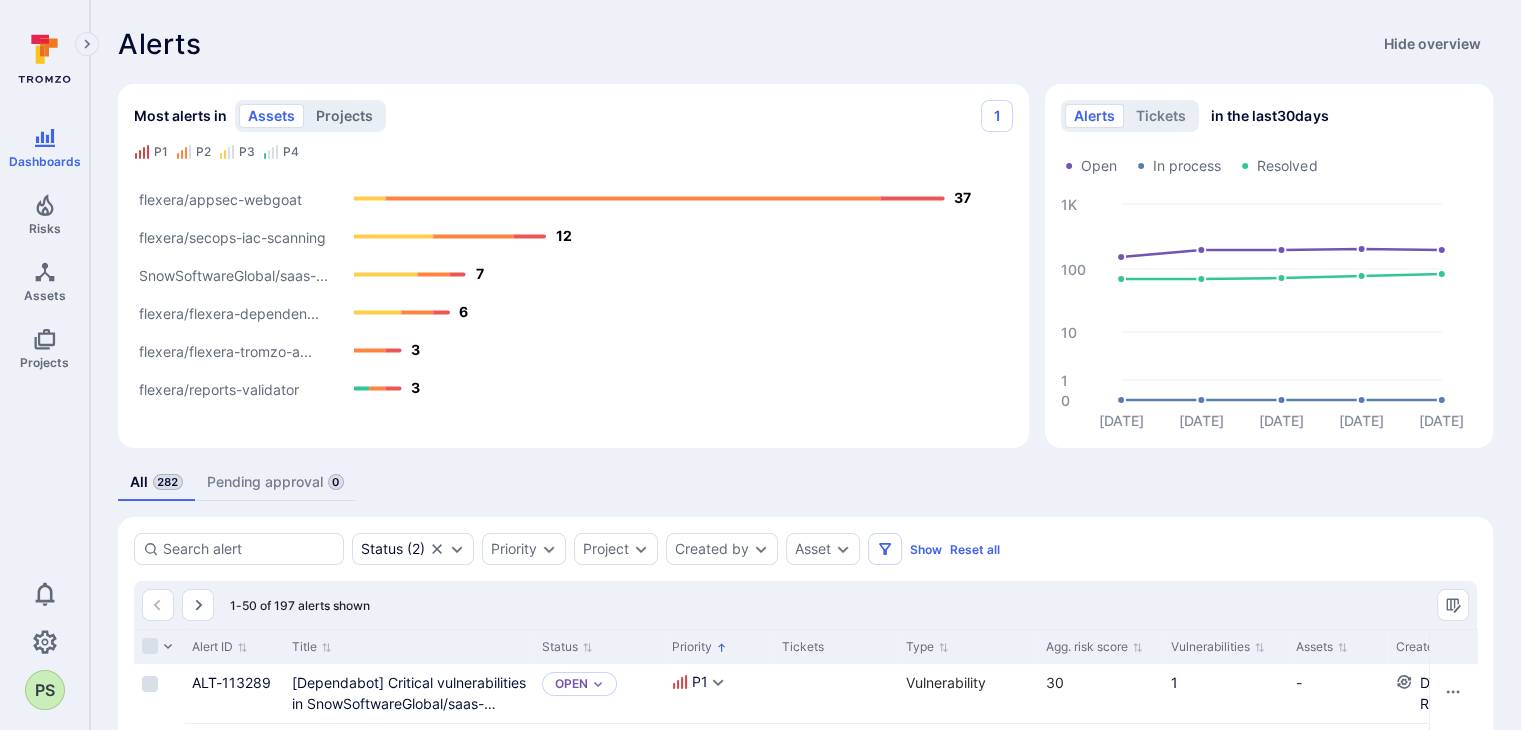 click on "projects" at bounding box center (344, 116) 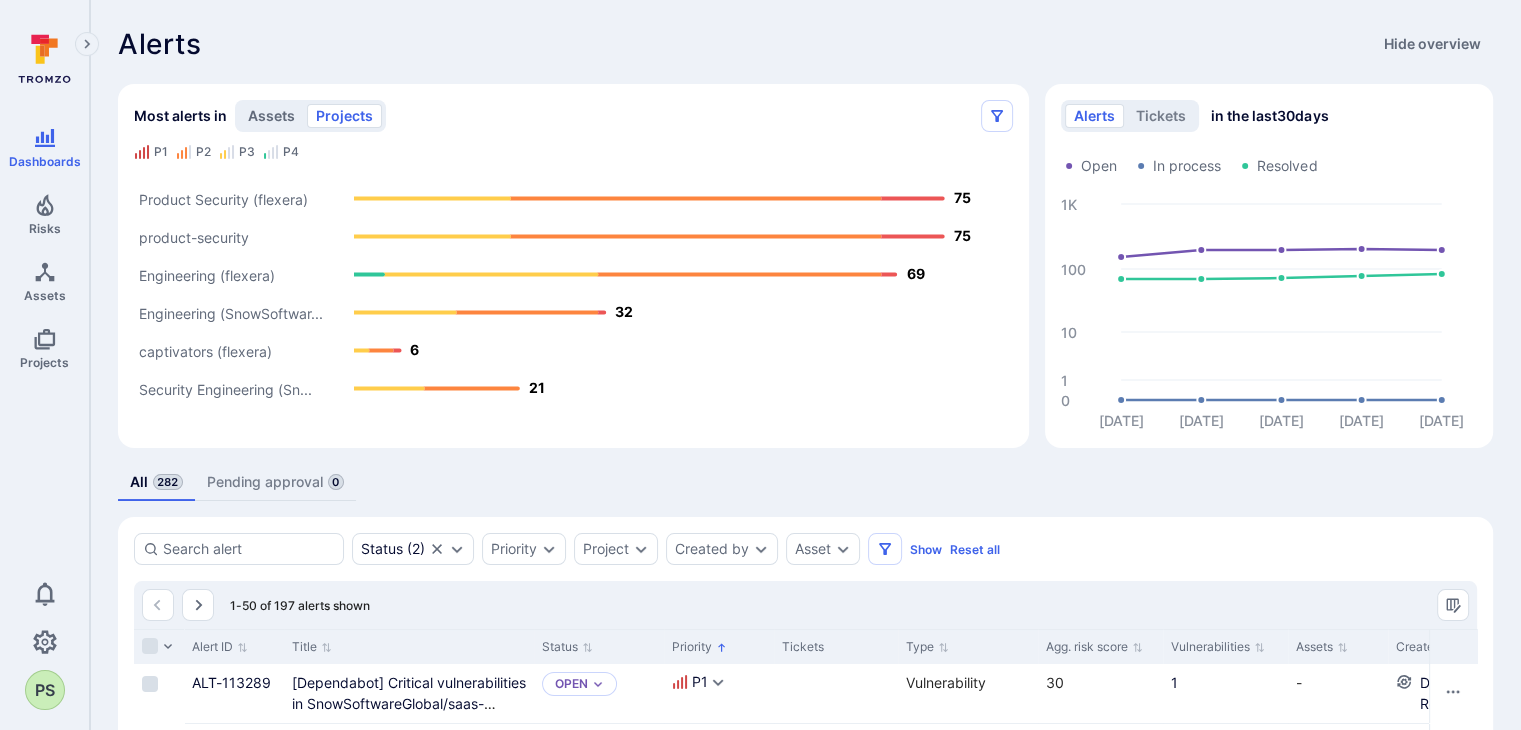 click on "assets" at bounding box center [271, 116] 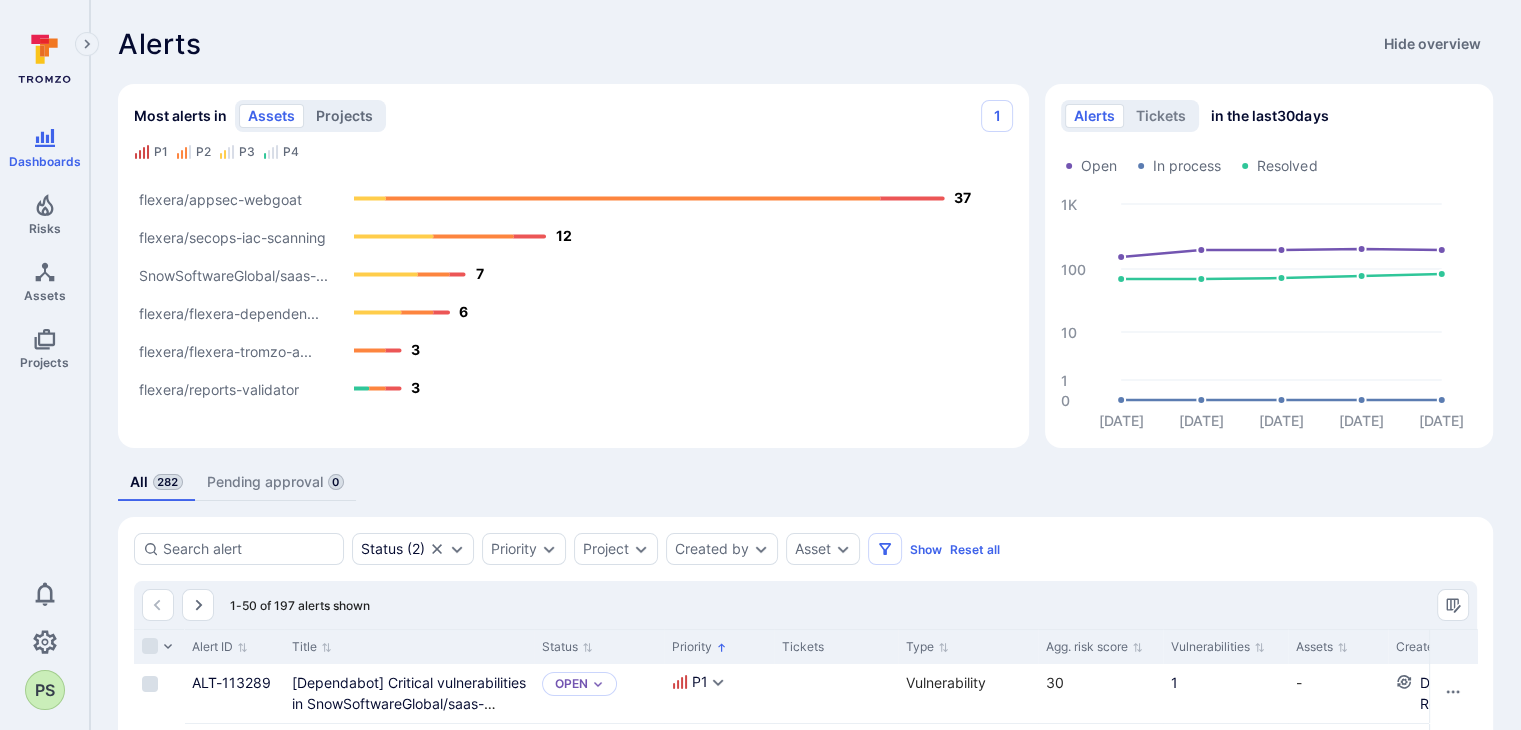 click on "projects" at bounding box center (344, 116) 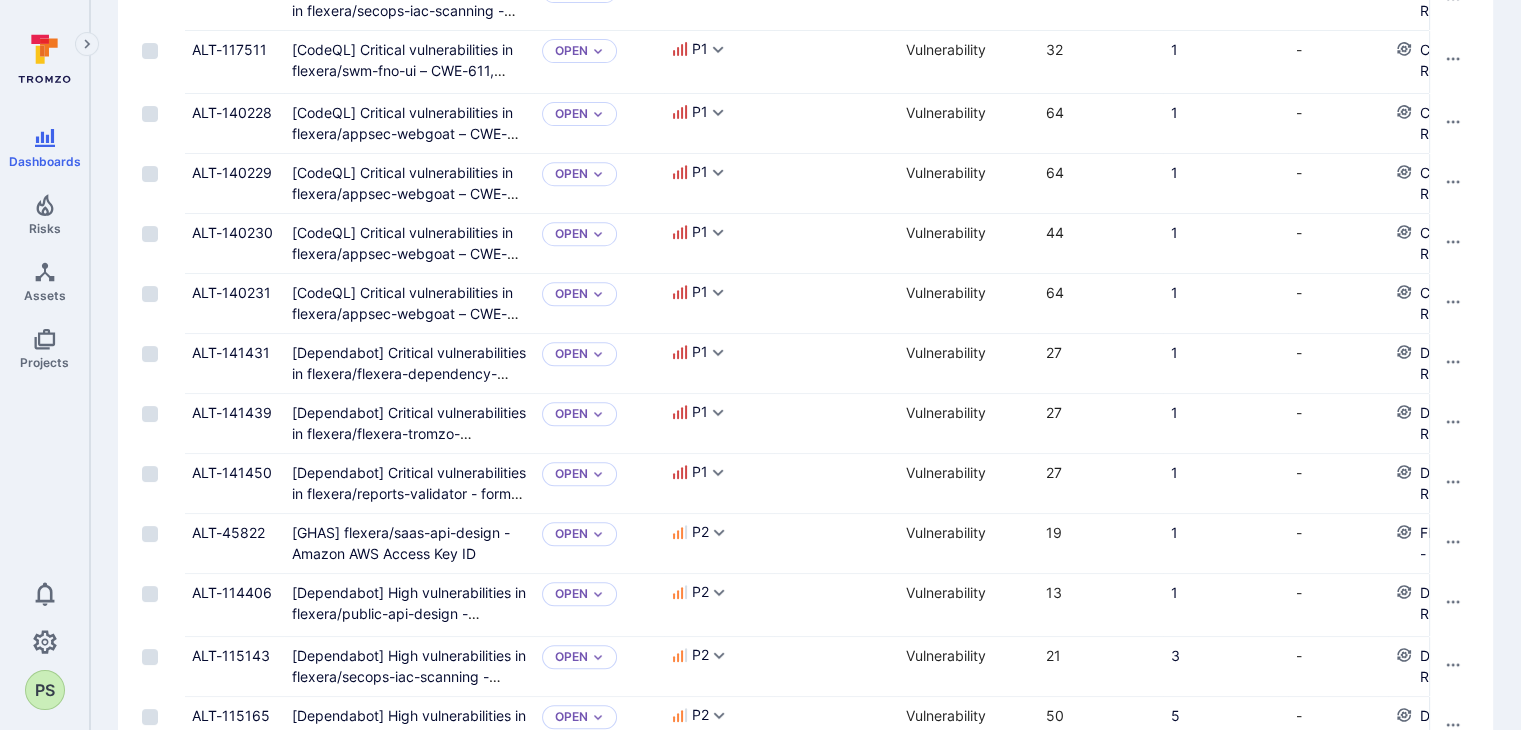 scroll, scrollTop: 700, scrollLeft: 0, axis: vertical 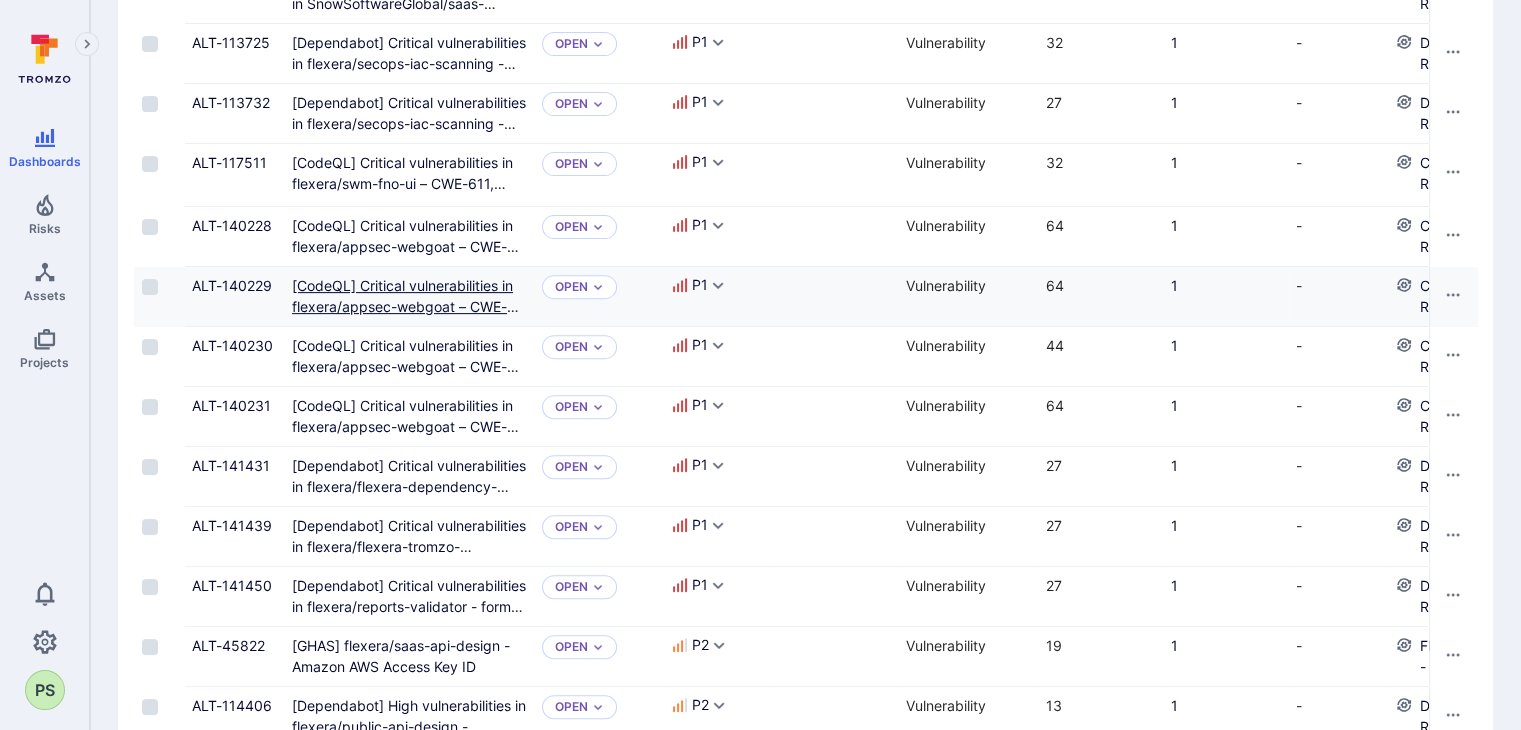click on "[CodeQL] Critical vulnerabilities in flexera/appsec-webgoat – CWE-502" at bounding box center [405, 306] 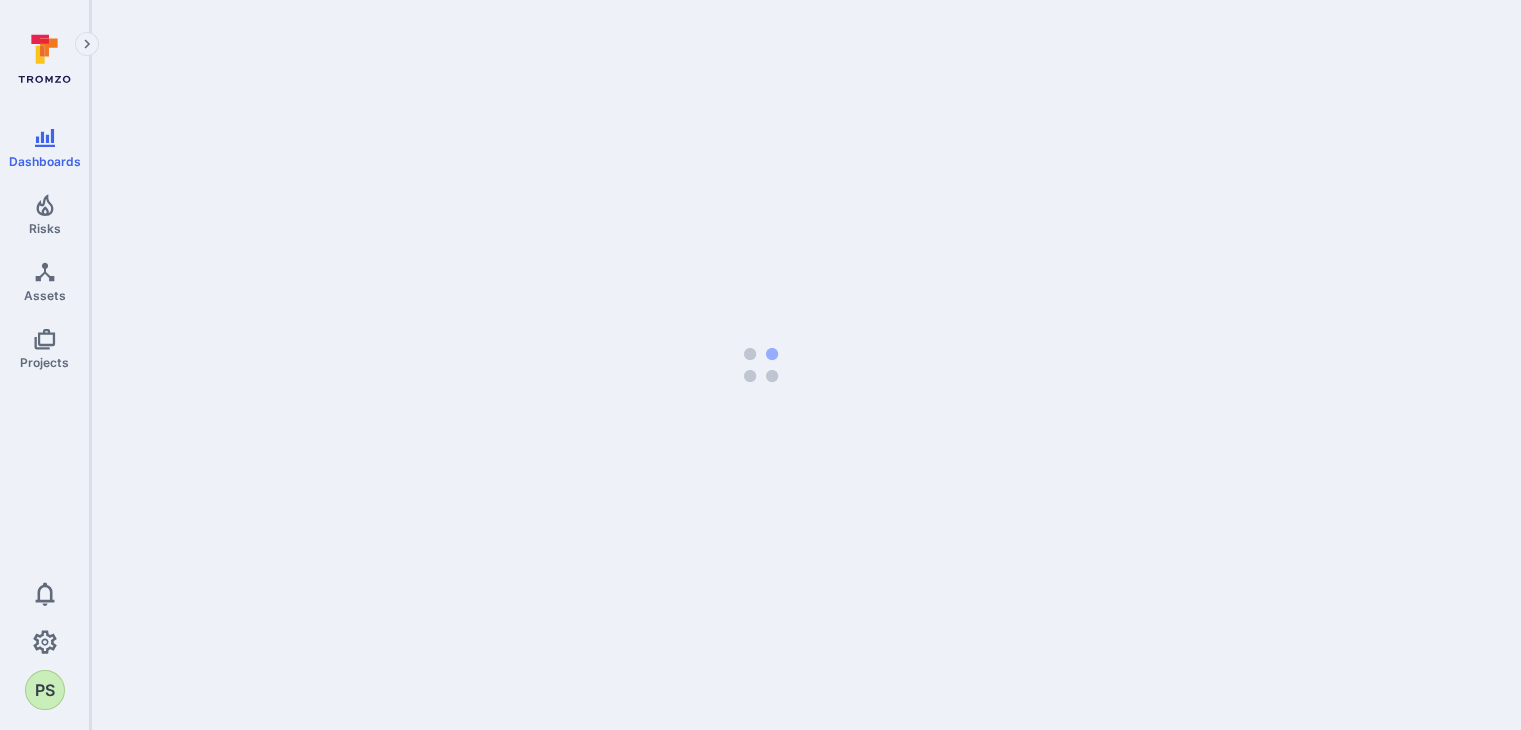 scroll, scrollTop: 0, scrollLeft: 0, axis: both 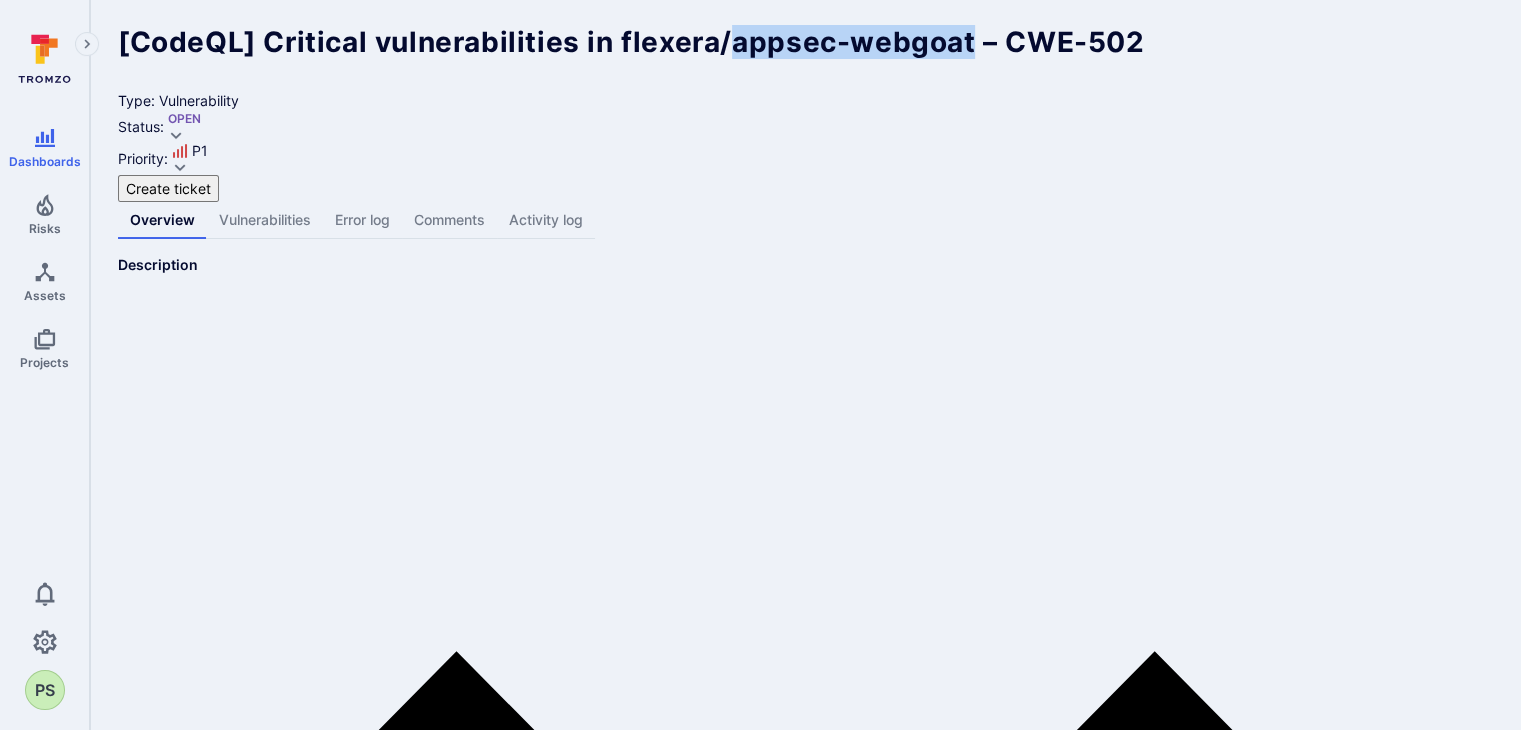 drag, startPoint x: 944, startPoint y: 42, endPoint x: 713, endPoint y: 47, distance: 231.05411 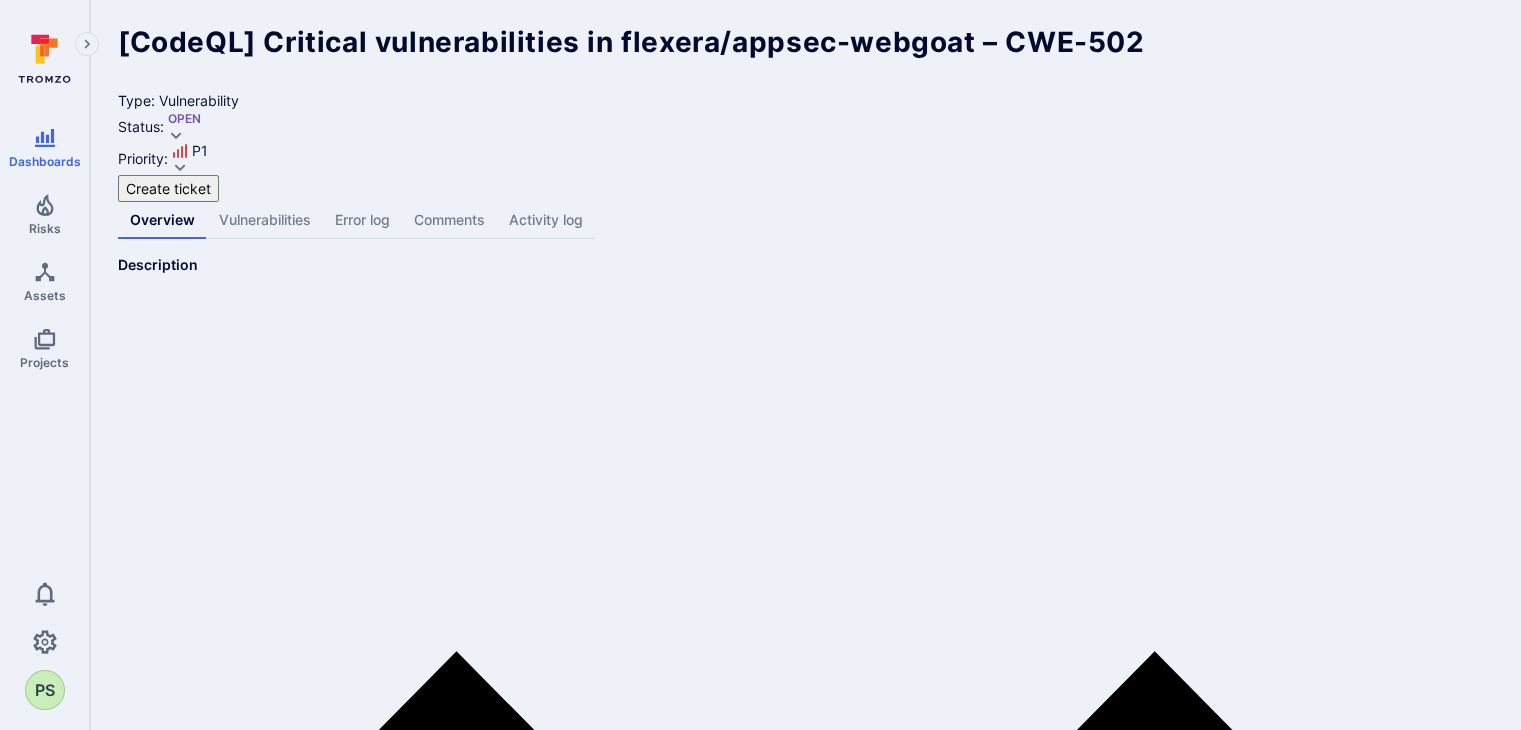 click on "[CodeQL] Critical vulnerabilities in flexera/appsec-webgoat – CWE-502 ...   Show  more Type: Vulnerability Status: Open Priority: P1 Create ticket Overview Vulnerabilities Error log Comments Activity log Description This ticket outlines one or more security vulnerabilities identified in the code repository flexera/appsec-webgoat. These vulnerabilities pose a significant risk to the confidentiality, integrity, and availability of the system. Immediate action is required to mitigate these risks.
Remediation Guidance:
Avoid deserialization of untrusted data if at all possible. If the architecture permits it then use other formats instead of serialized objects, for example JSON or XML. However, these formats should not be deserialized into complex objects because this provides further opportunities for attack. For example, XML-based deserialization attacks are possible through libraries such as XStream and XmlDecoder.
Recommendations specific to particular frameworks supported by this query:" at bounding box center [805, 1601] 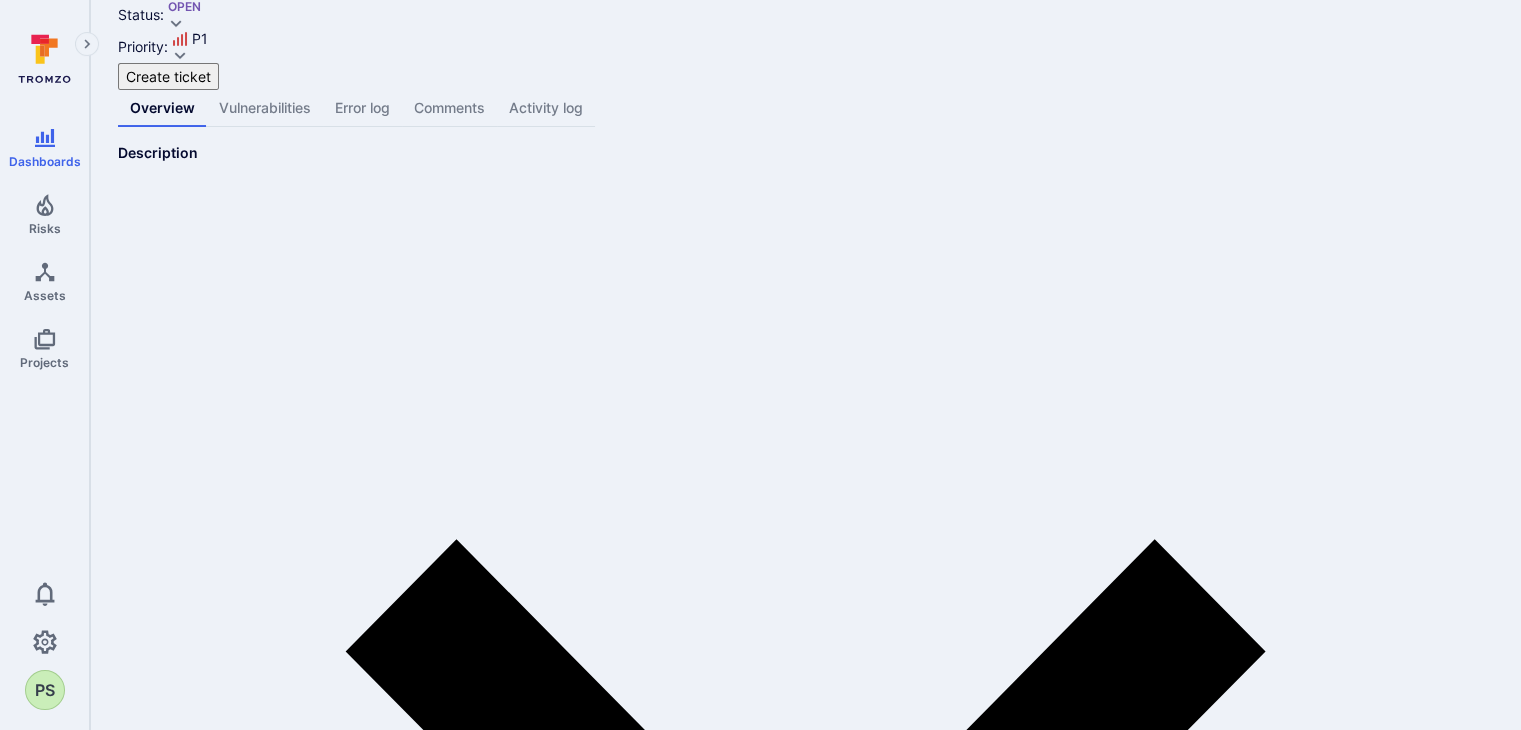 scroll, scrollTop: 227, scrollLeft: 0, axis: vertical 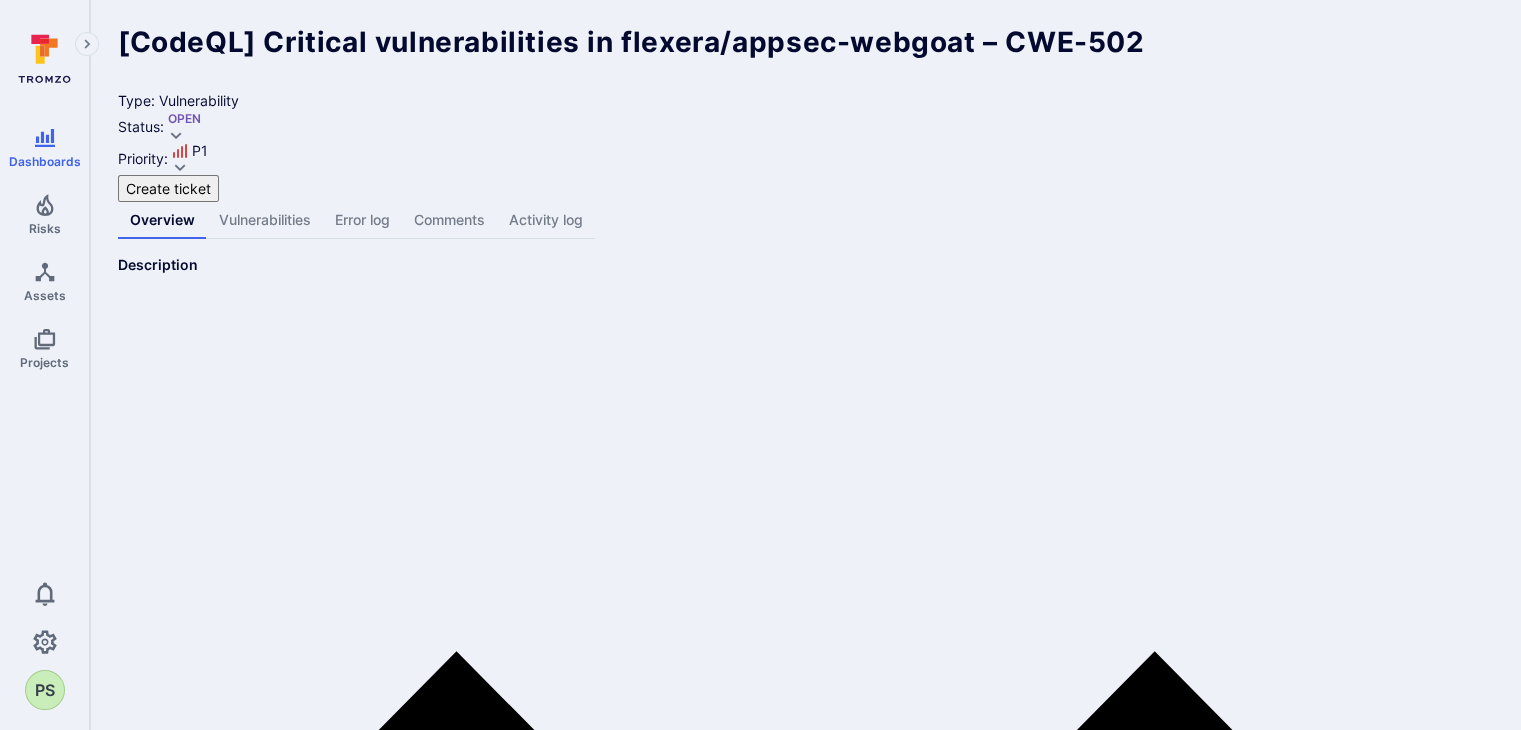 click on "P1" at bounding box center (190, 159) 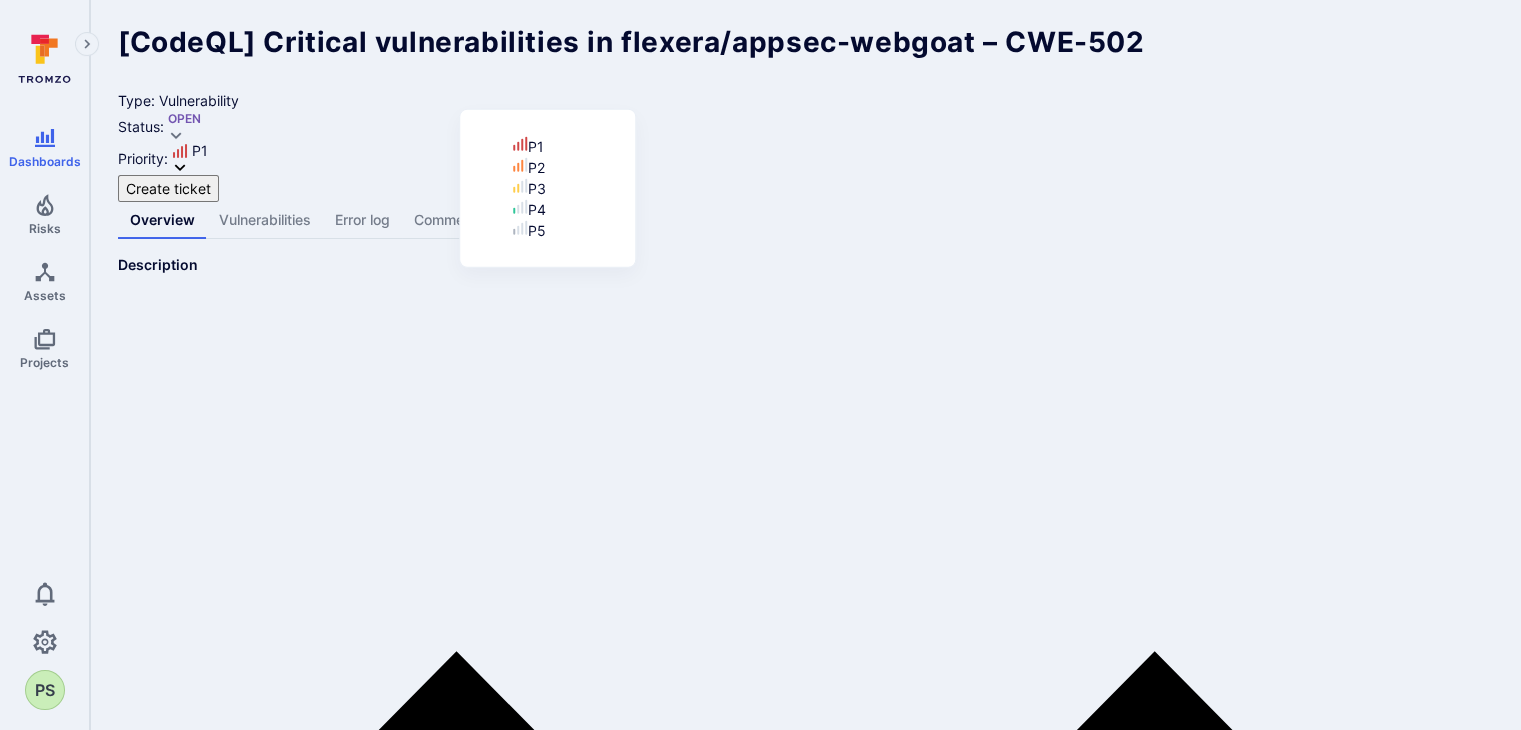 scroll, scrollTop: 16, scrollLeft: 0, axis: vertical 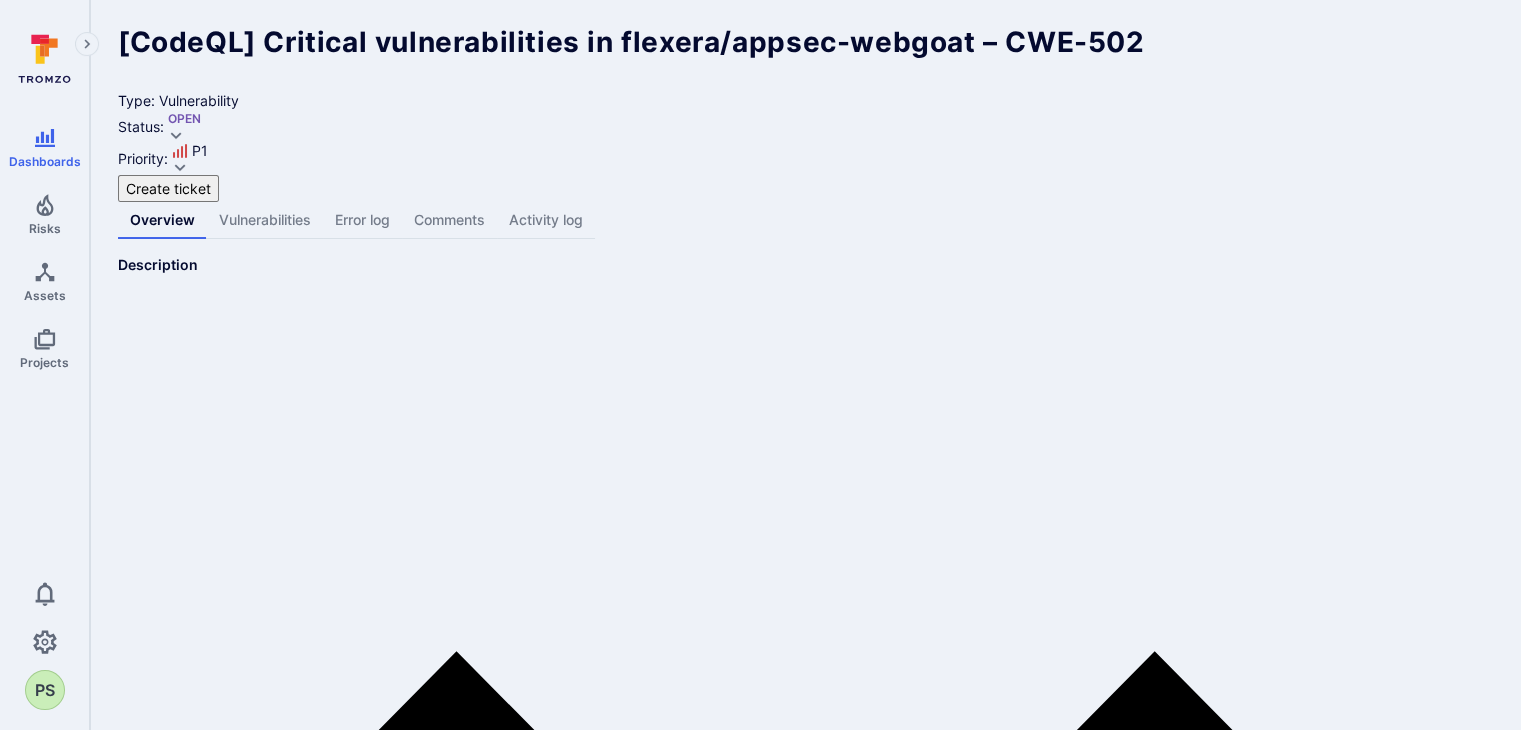 click on "Vulnerabilities" at bounding box center (265, 220) 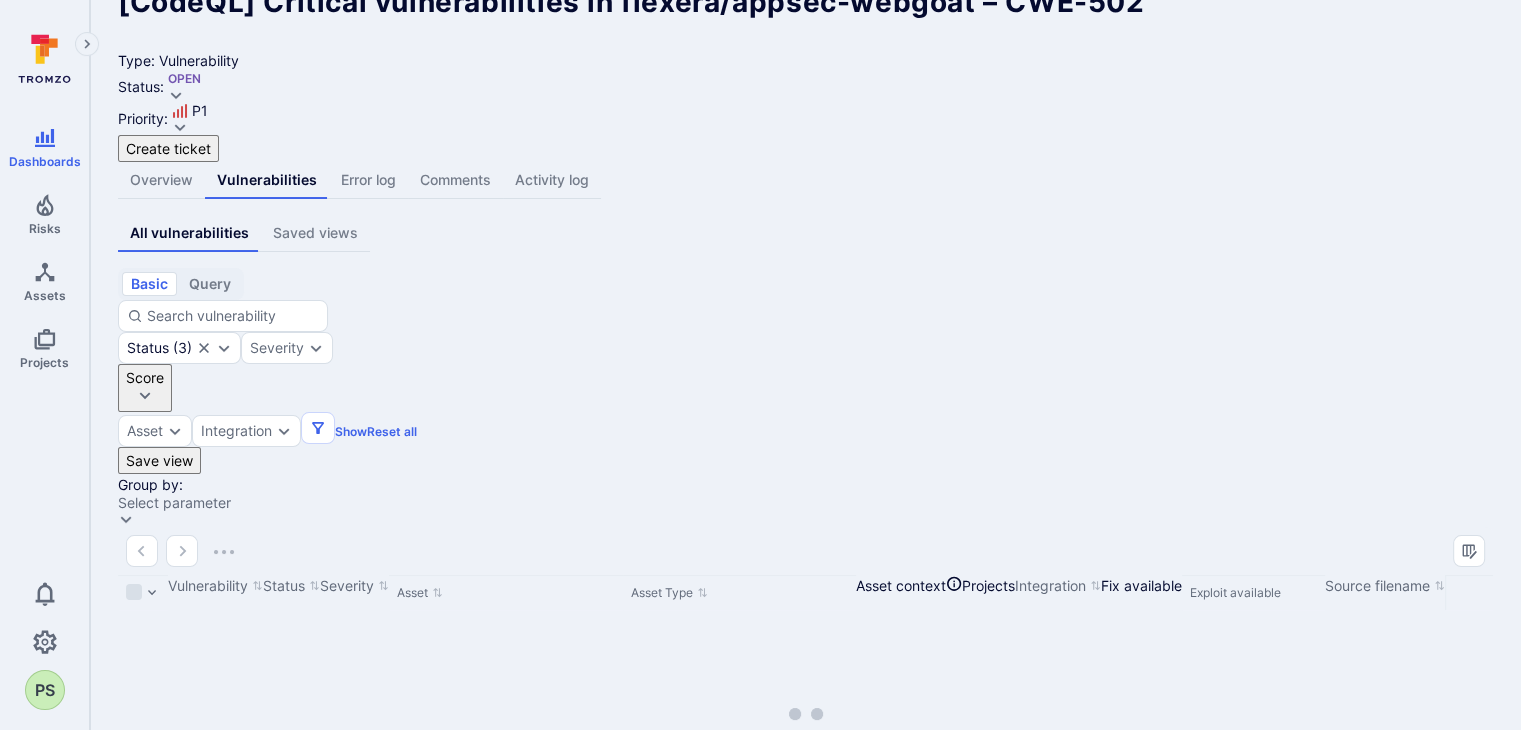 scroll, scrollTop: 0, scrollLeft: 0, axis: both 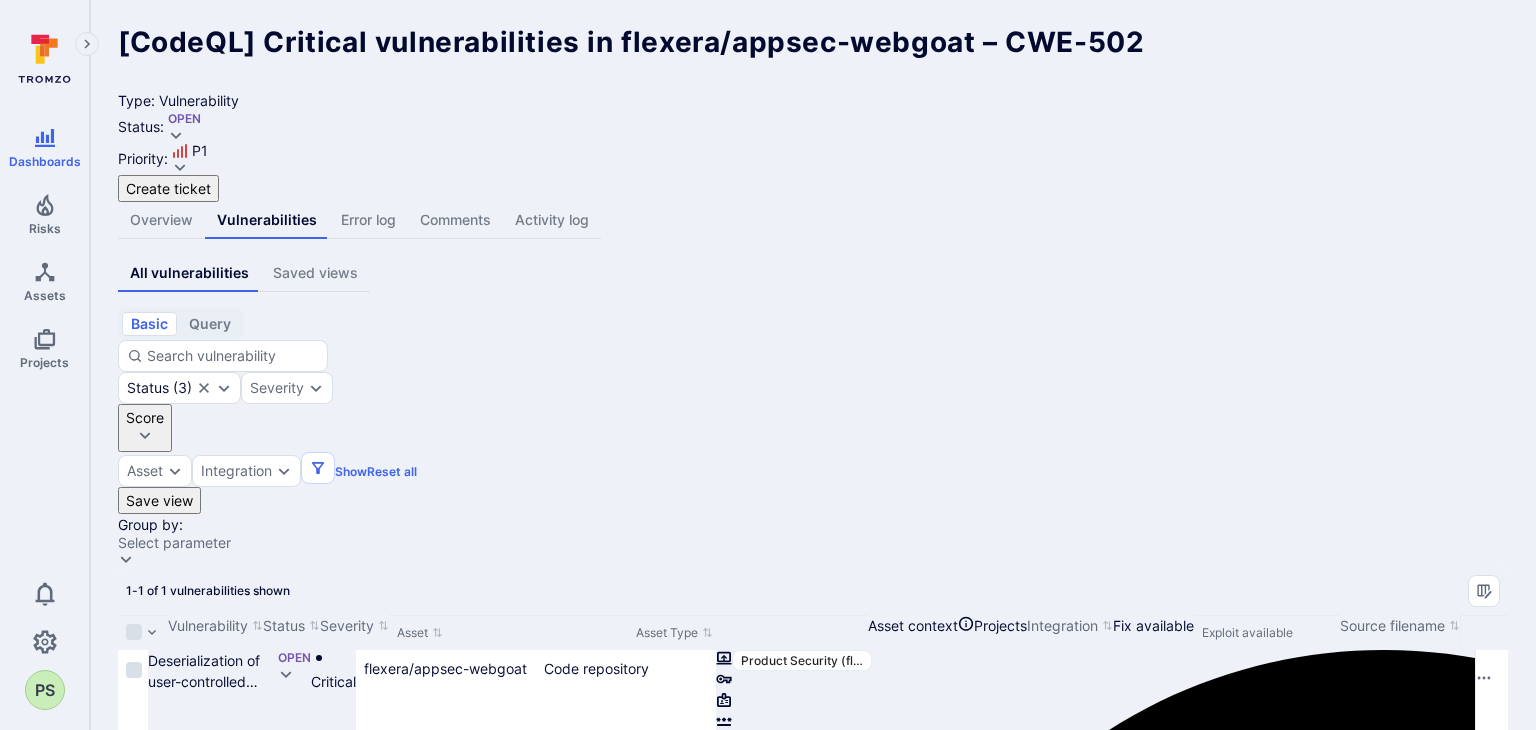 click on "Error log" at bounding box center [368, 220] 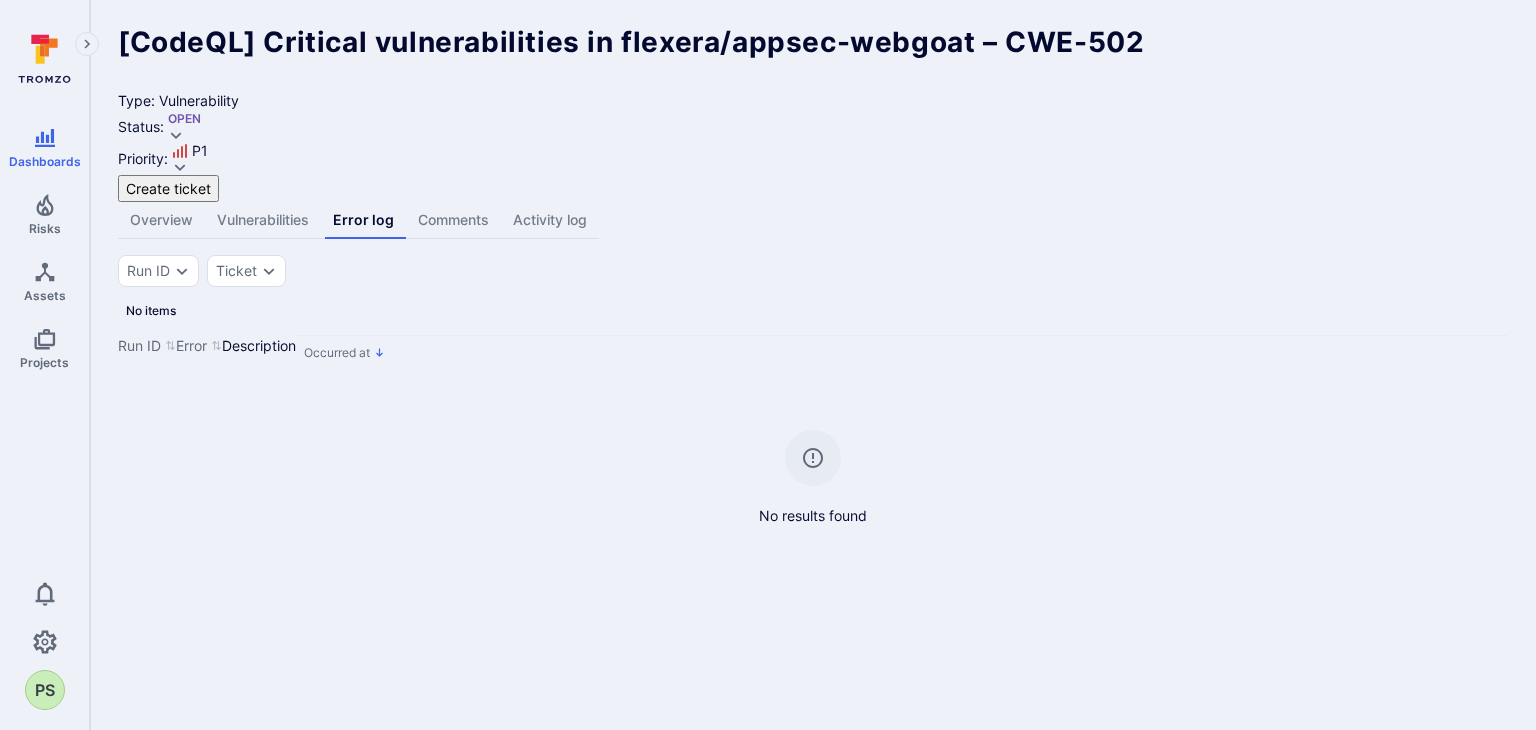 click on "Comments" at bounding box center (453, 220) 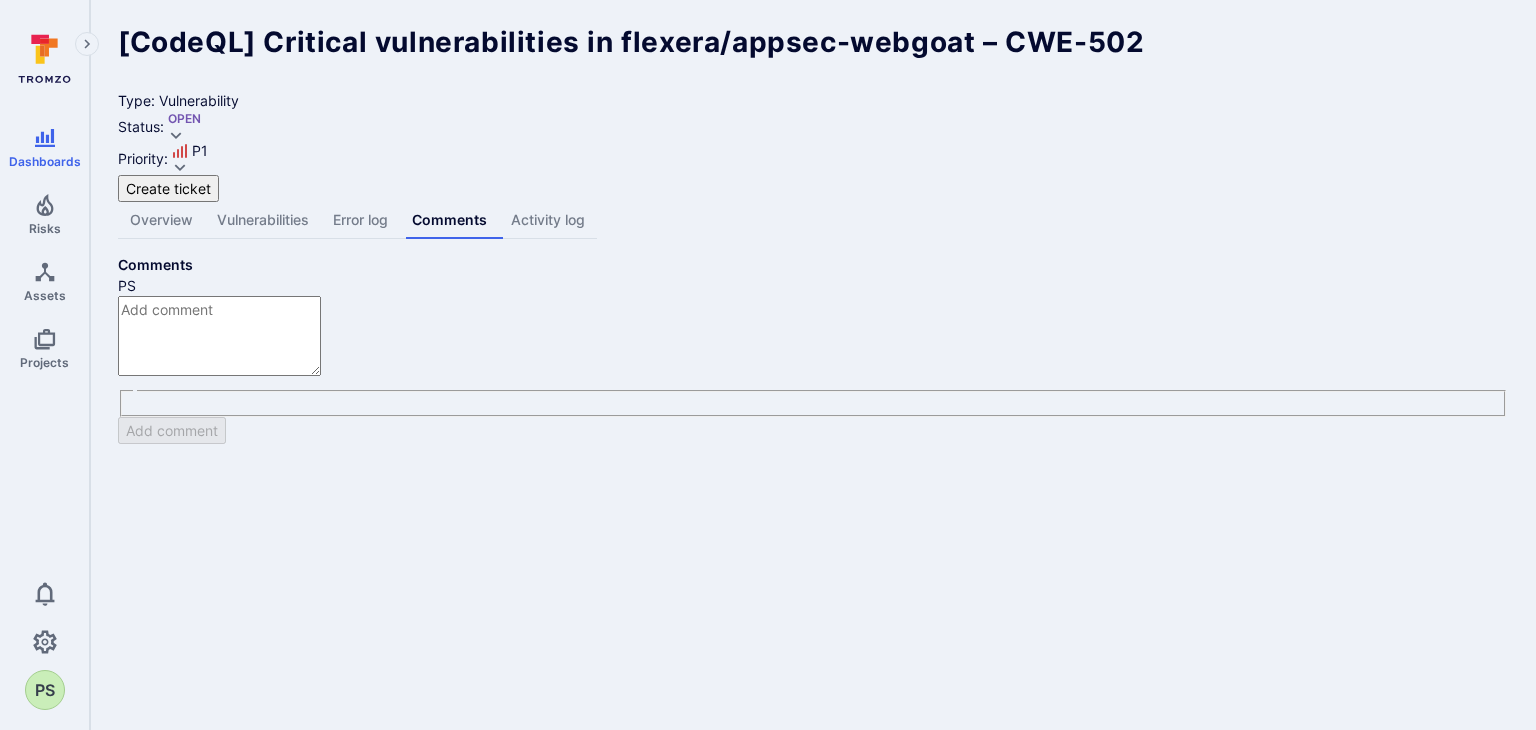 click on "Activity log" at bounding box center [548, 220] 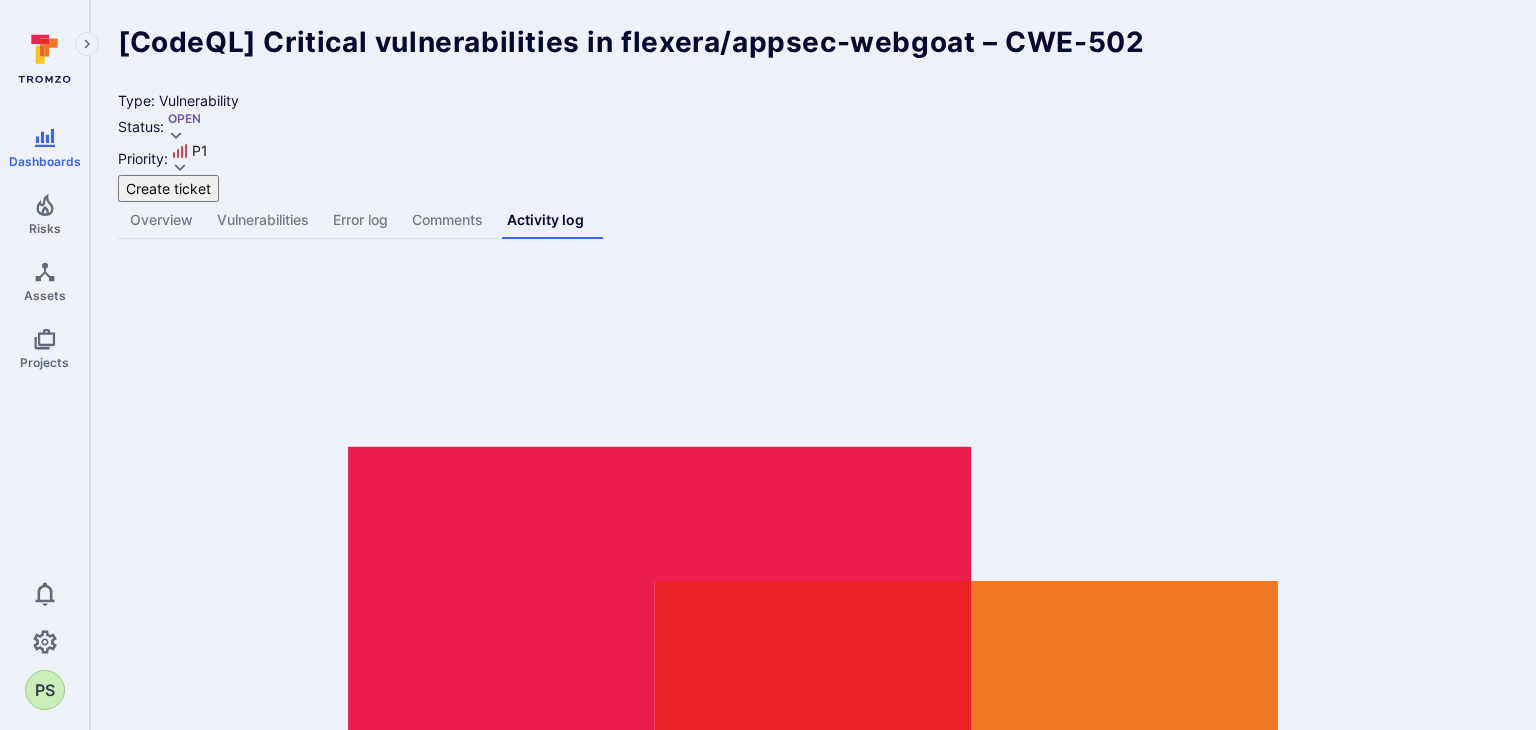 click on "Overview" at bounding box center [161, 220] 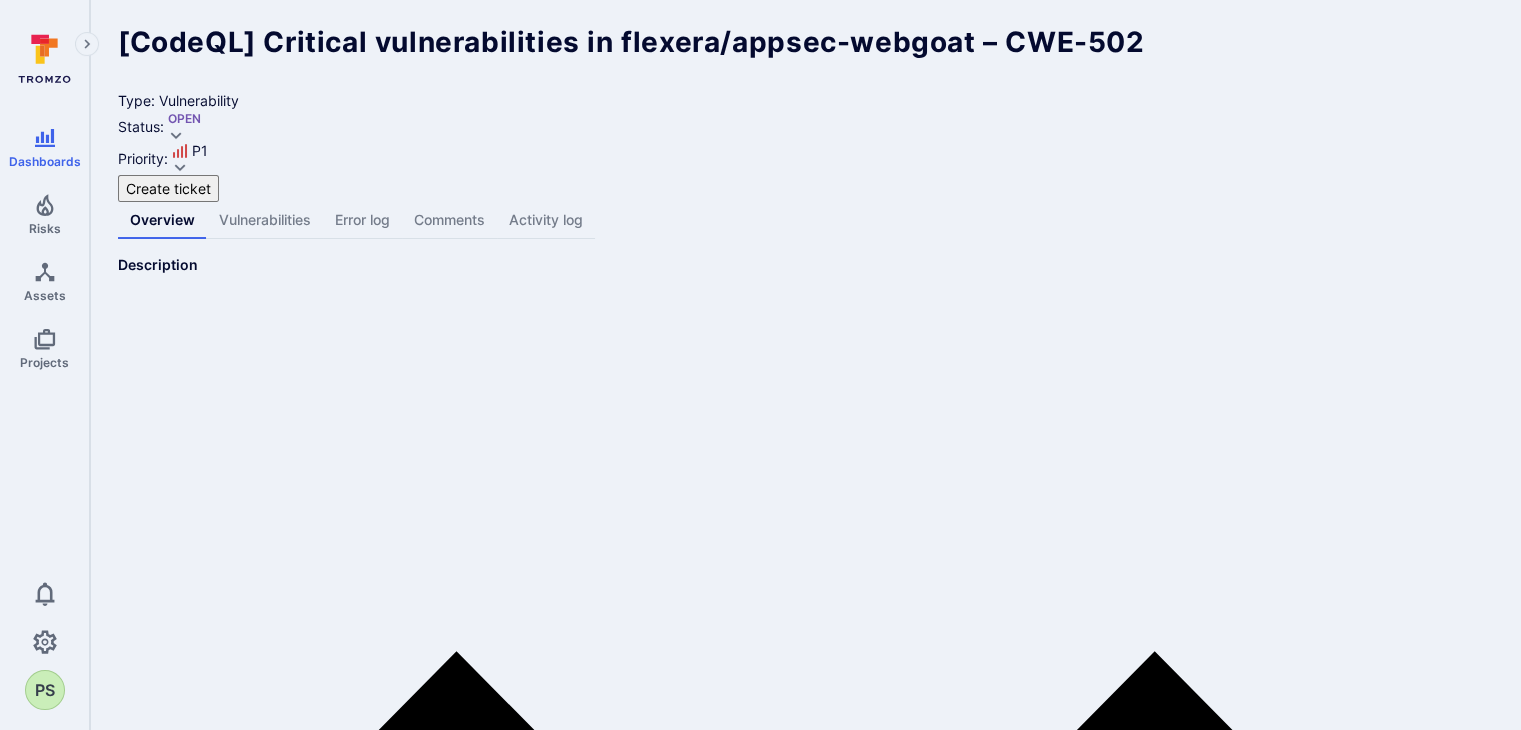 scroll, scrollTop: 0, scrollLeft: 0, axis: both 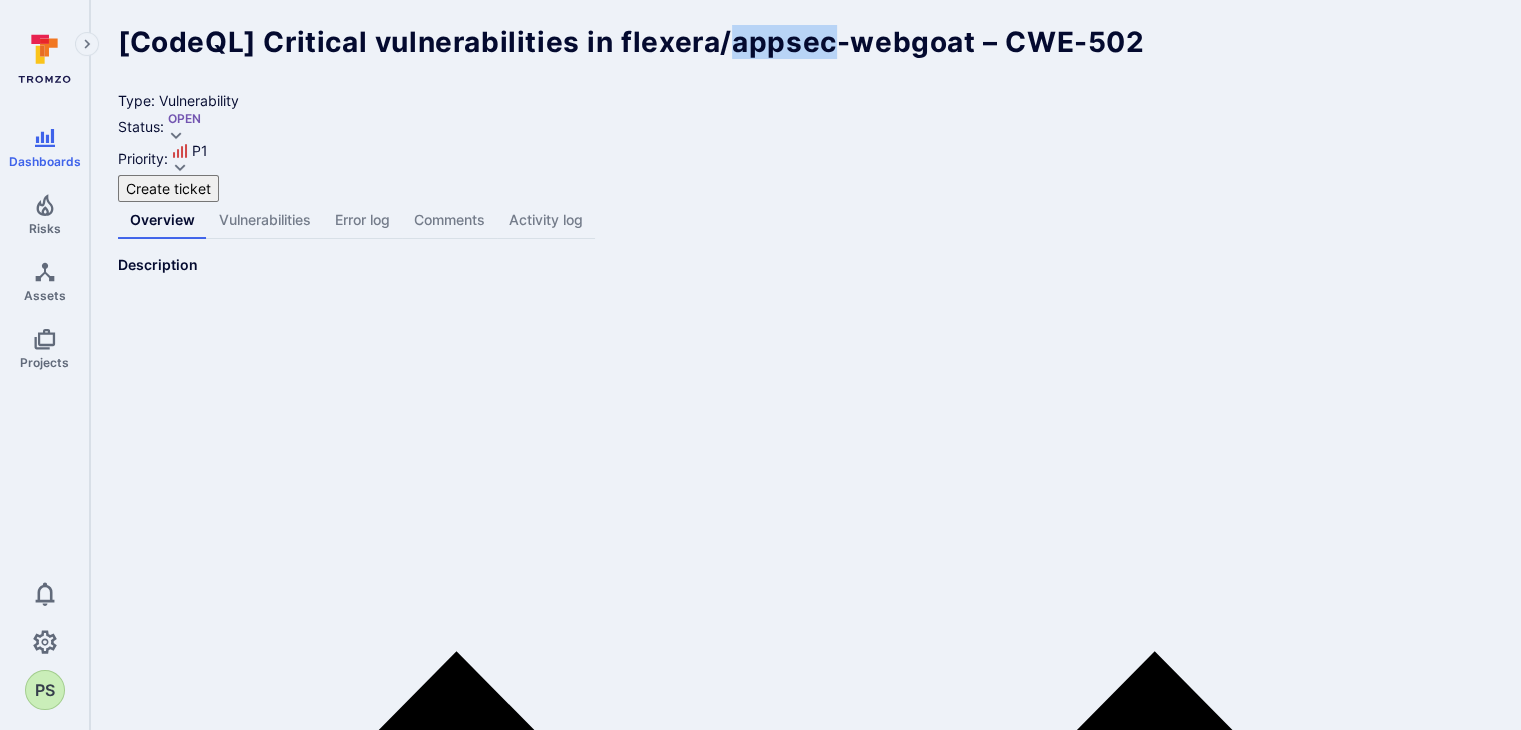 click on "[CodeQL] Critical vulnerabilities in flexera/appsec-webgoat – CWE-502" at bounding box center (631, 42) 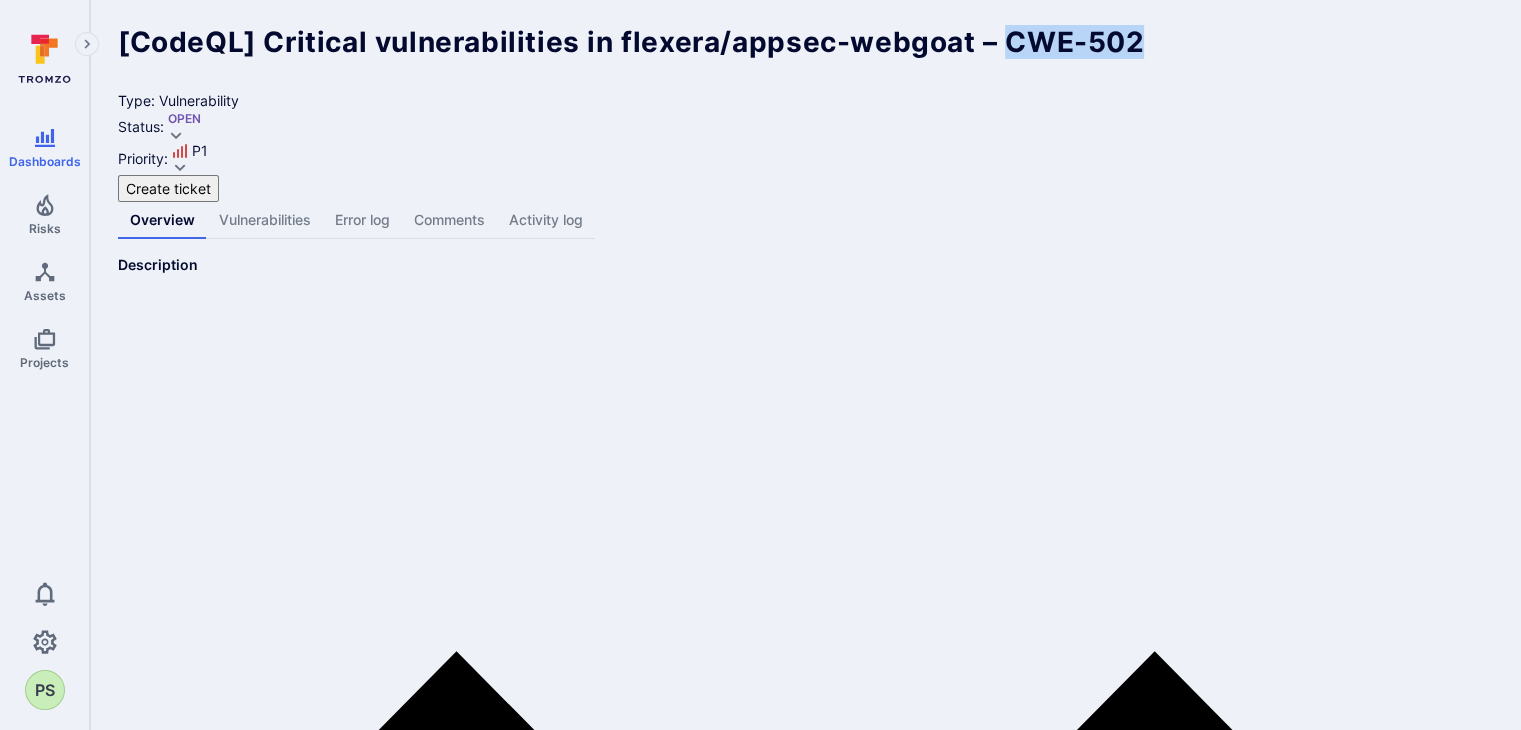 drag, startPoint x: 1116, startPoint y: 38, endPoint x: 977, endPoint y: 45, distance: 139.17615 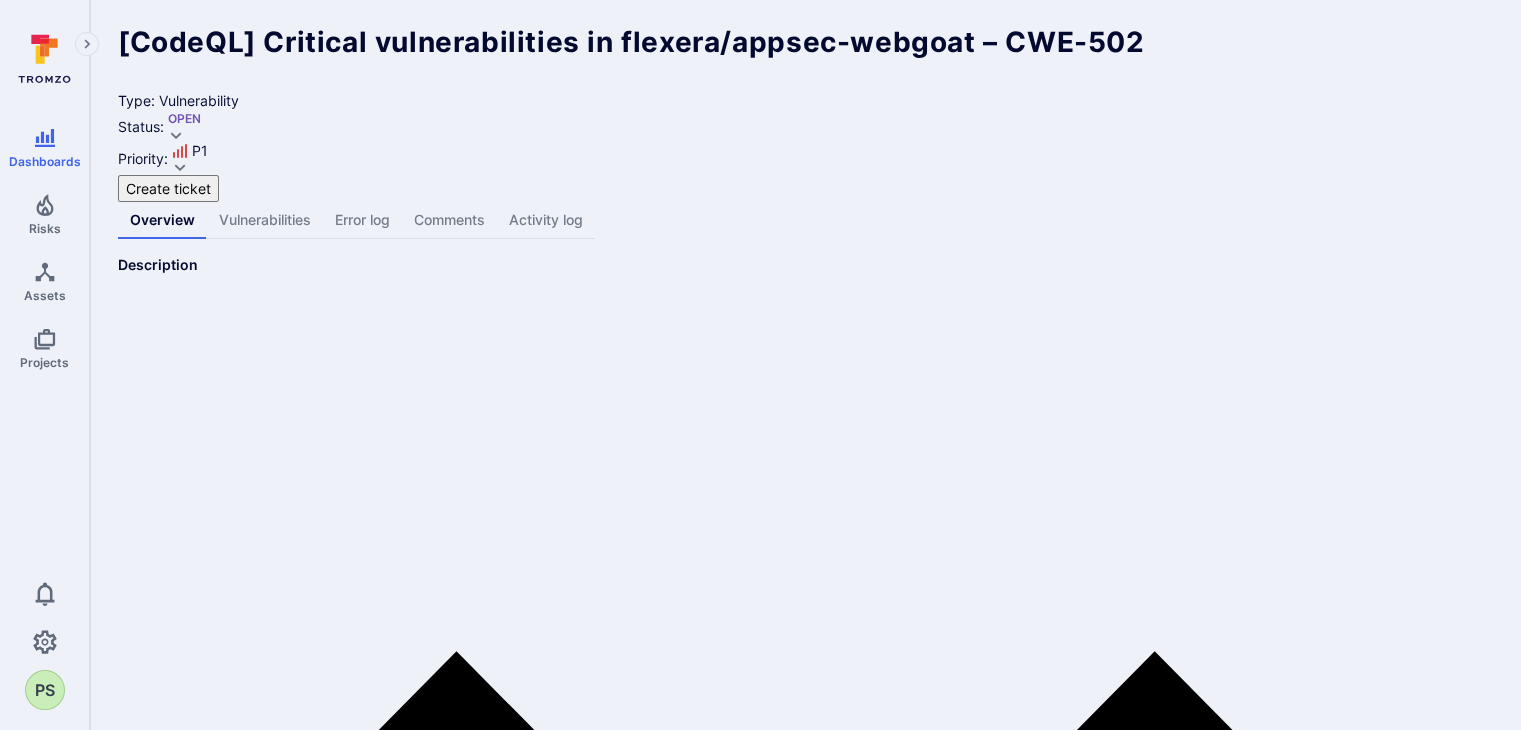 click on "Type: Vulnerability Status: Open Priority: P1 Create ticket" at bounding box center [805, 146] 